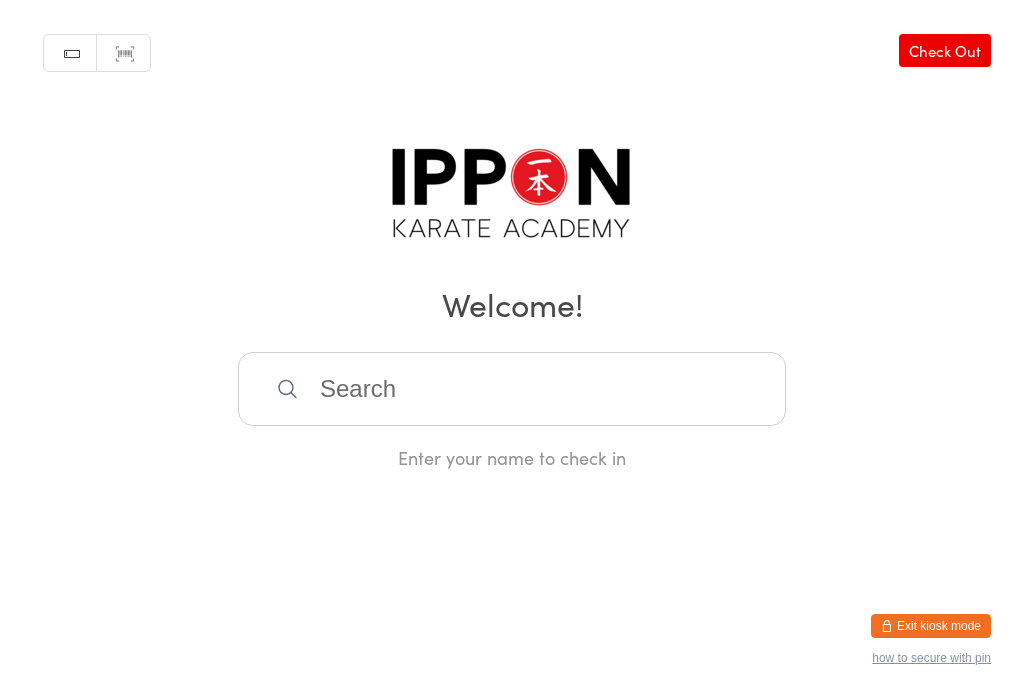 scroll, scrollTop: 360, scrollLeft: 0, axis: vertical 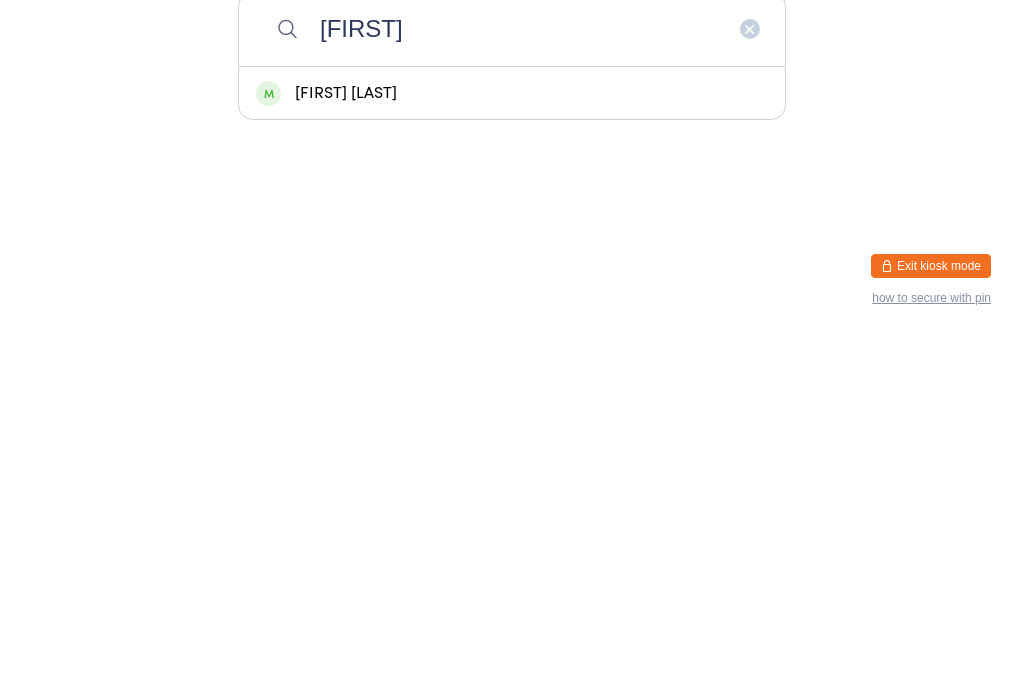 type on "[FIRST]" 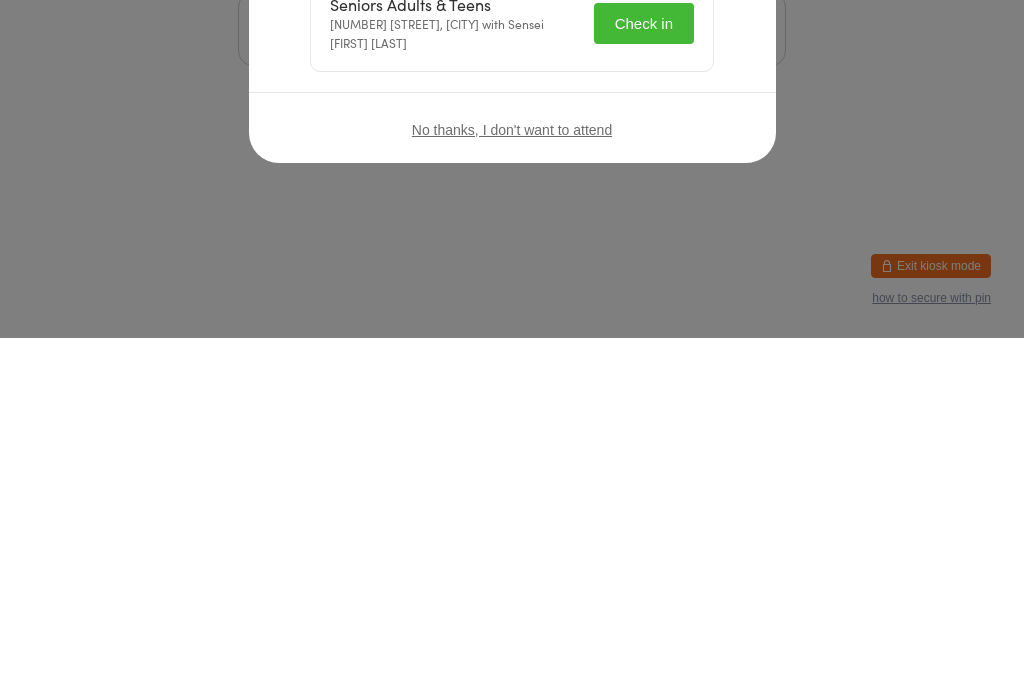 click on "Check in" at bounding box center (644, 383) 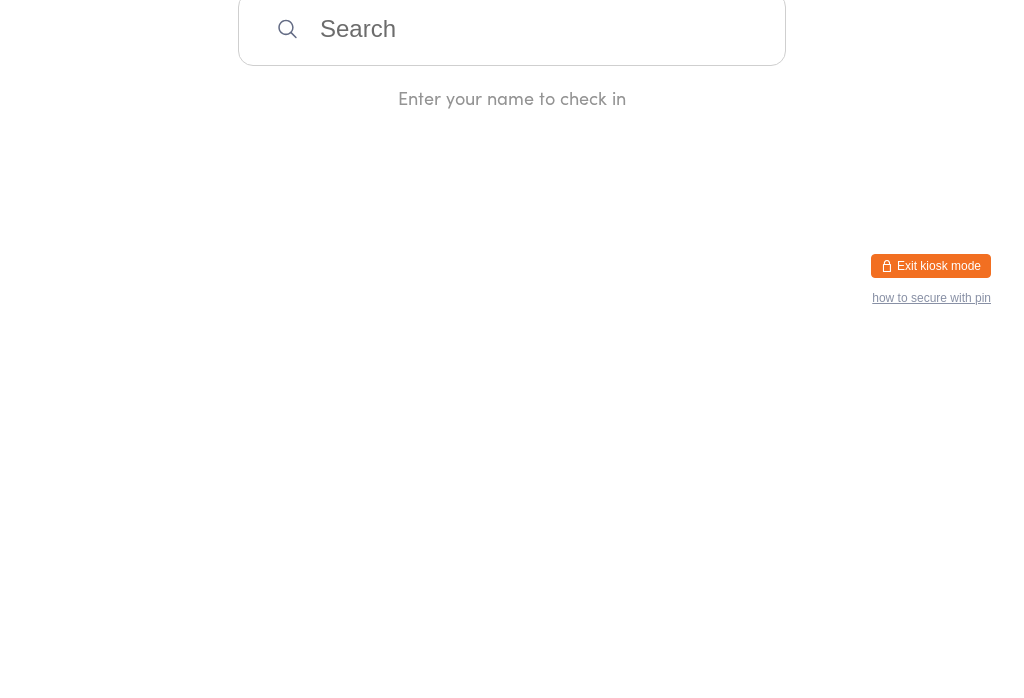 click at bounding box center [512, 389] 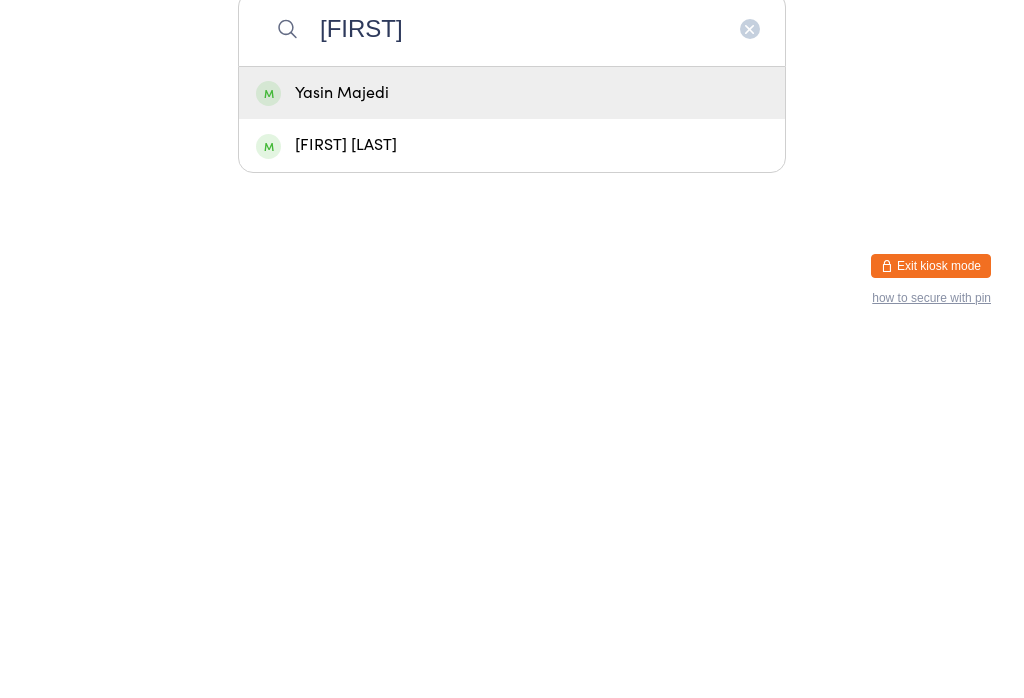 type on "[FIRST]" 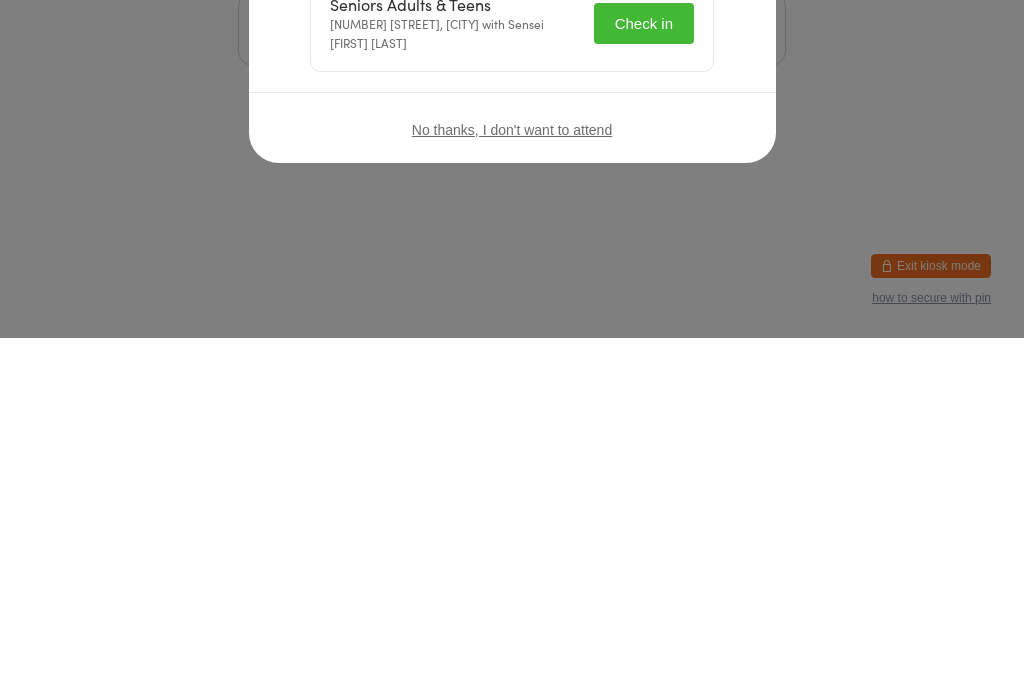 click on "Check in" at bounding box center [644, 383] 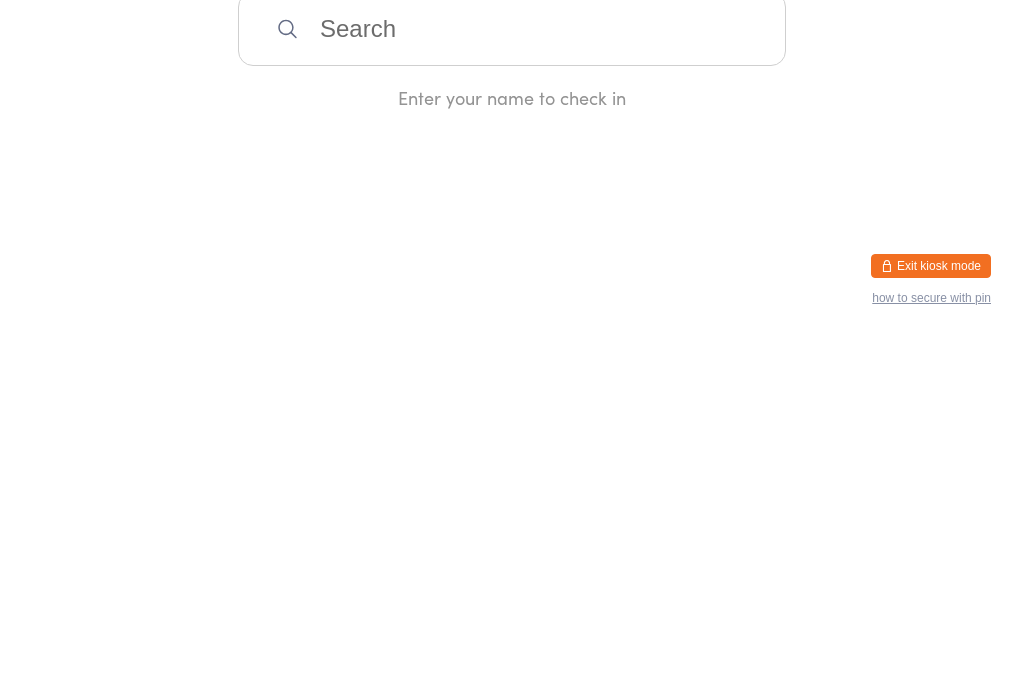 click at bounding box center (512, 389) 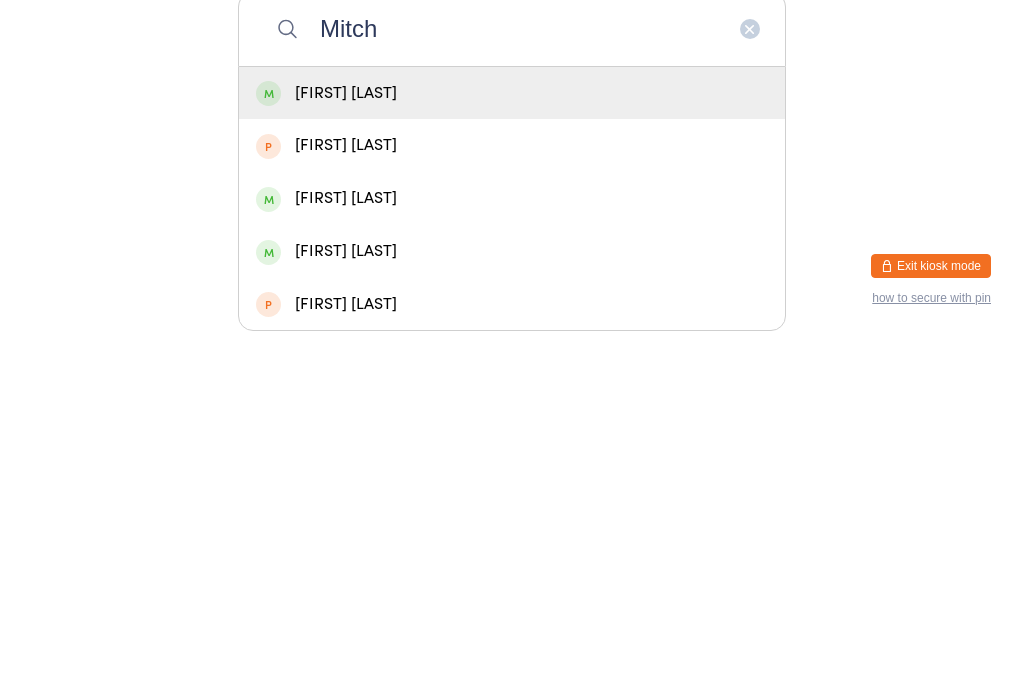 type on "Mitch" 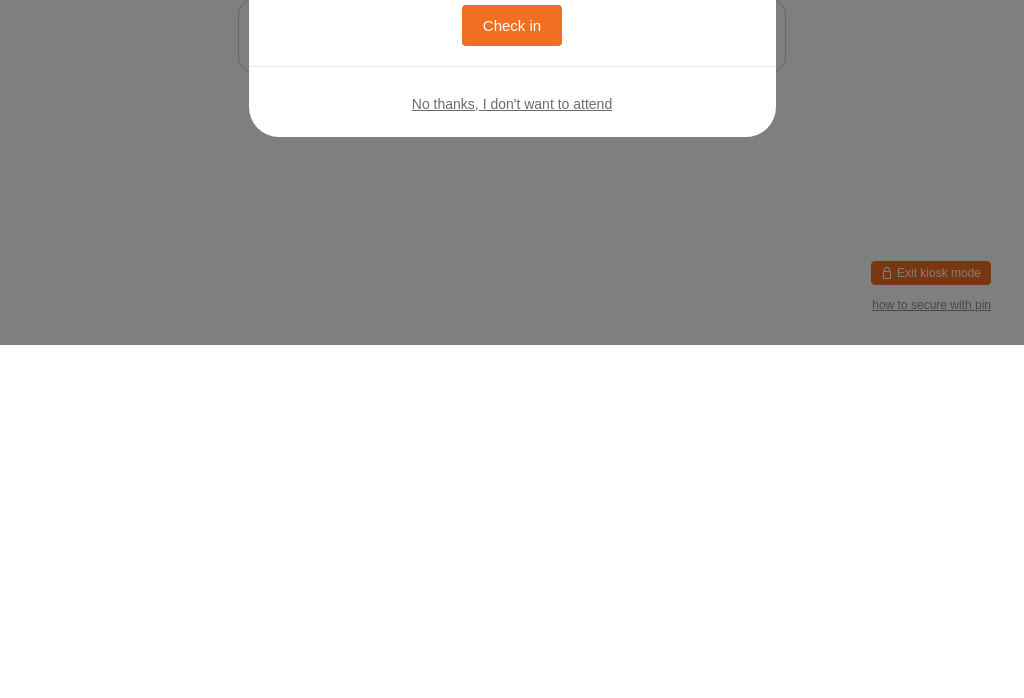 click on "Check in" at bounding box center [512, 378] 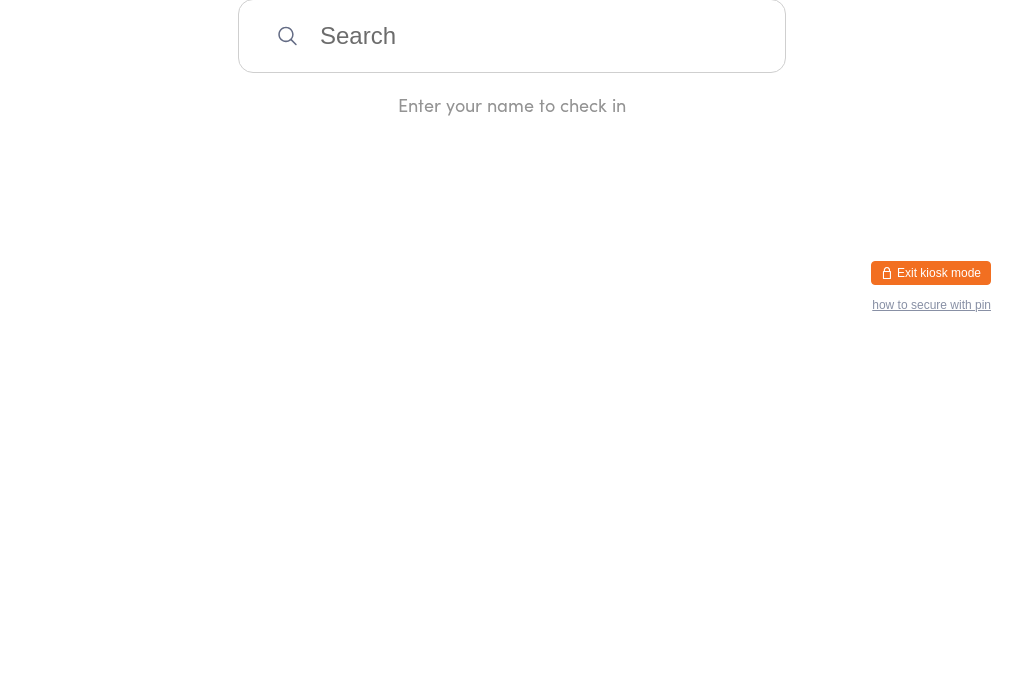 click at bounding box center [512, 389] 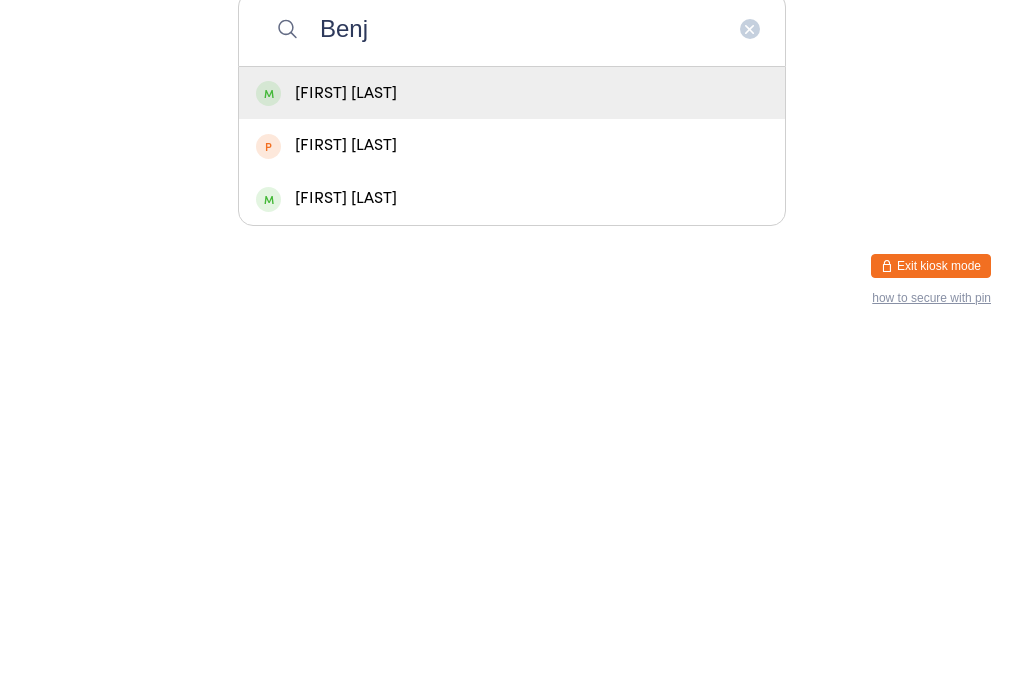 type on "Benj" 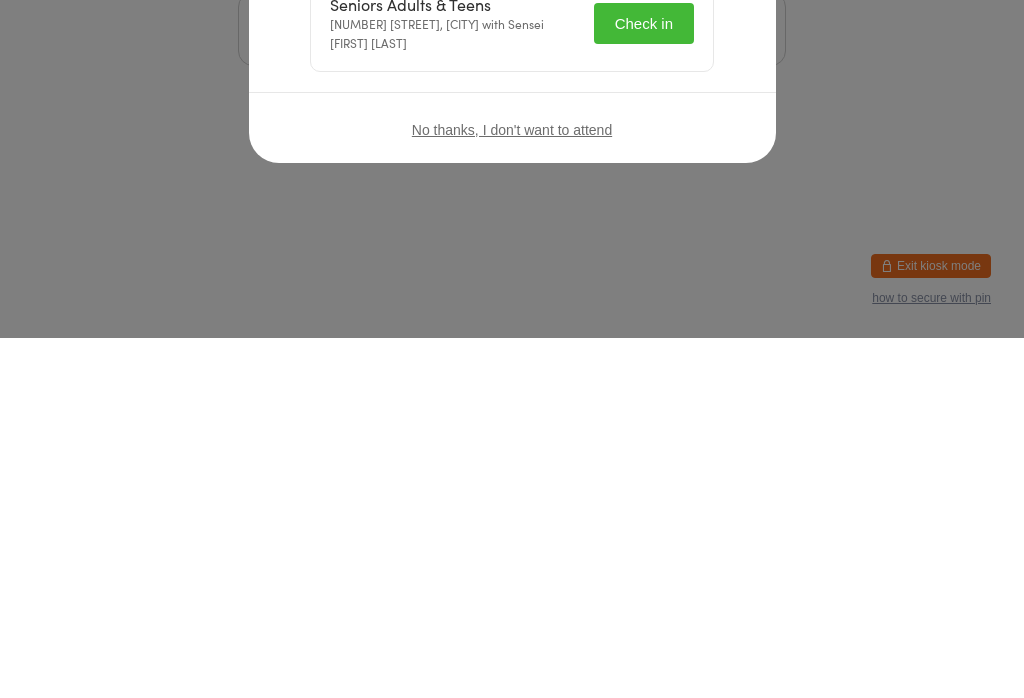 click on "Check in" at bounding box center (644, 383) 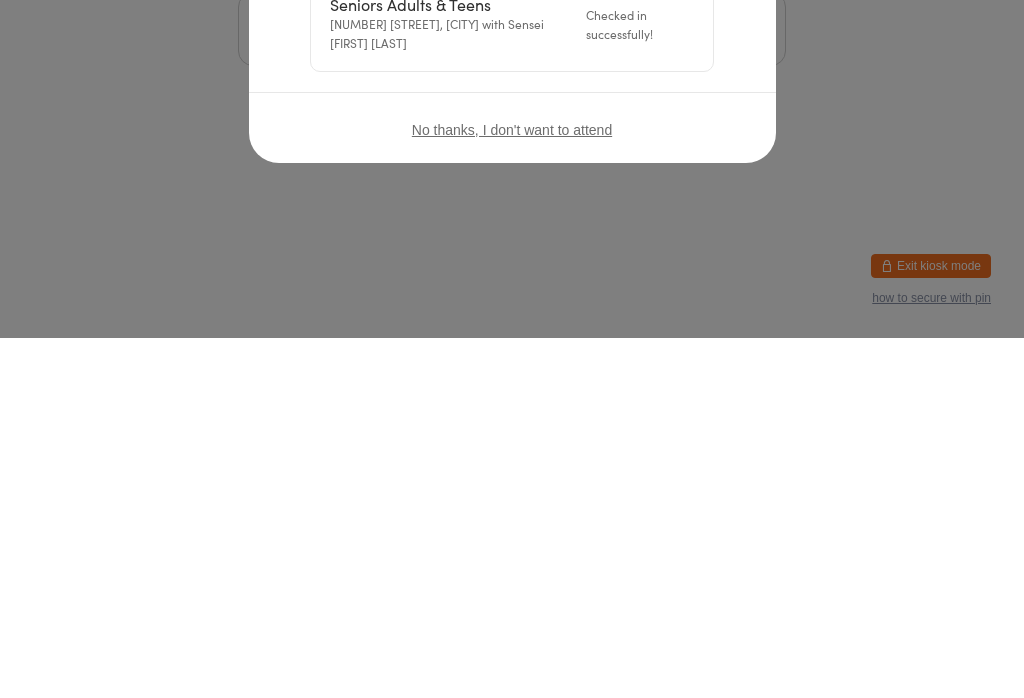 click on "Welcome, [FIRST] [LAST]! Choose an event below to check in Seniors Adults & Teens [NUMBER] [STREET], [CITY] with Sensei [FIRST] [LAST] Checked in successfully! No thanks, I don't want to attend" at bounding box center (512, 311) 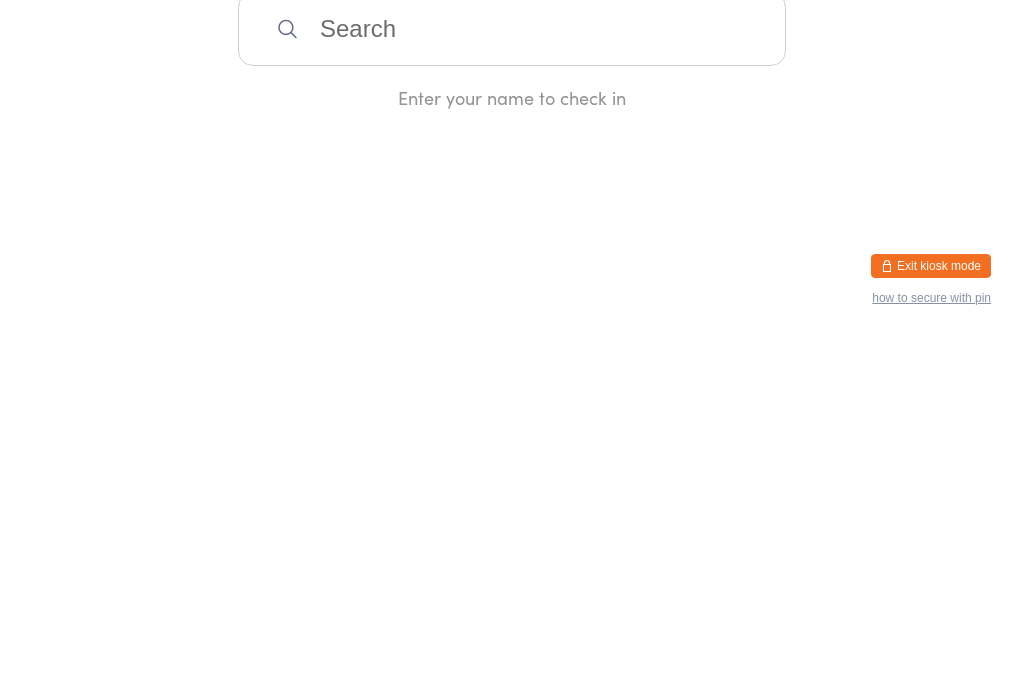 click at bounding box center (512, 389) 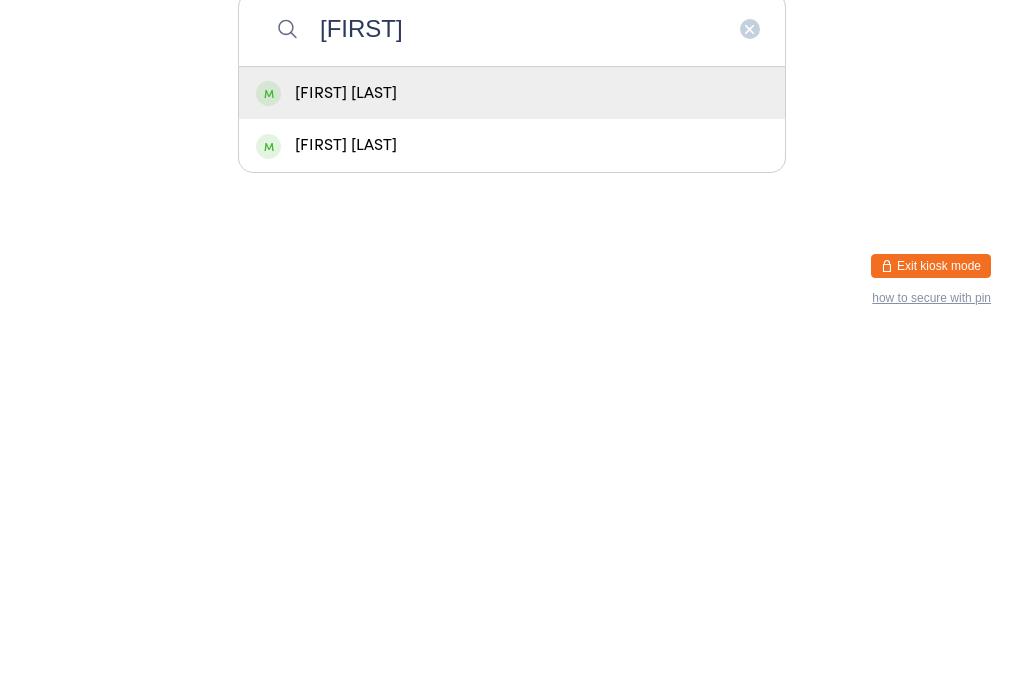 type on "[FIRST]" 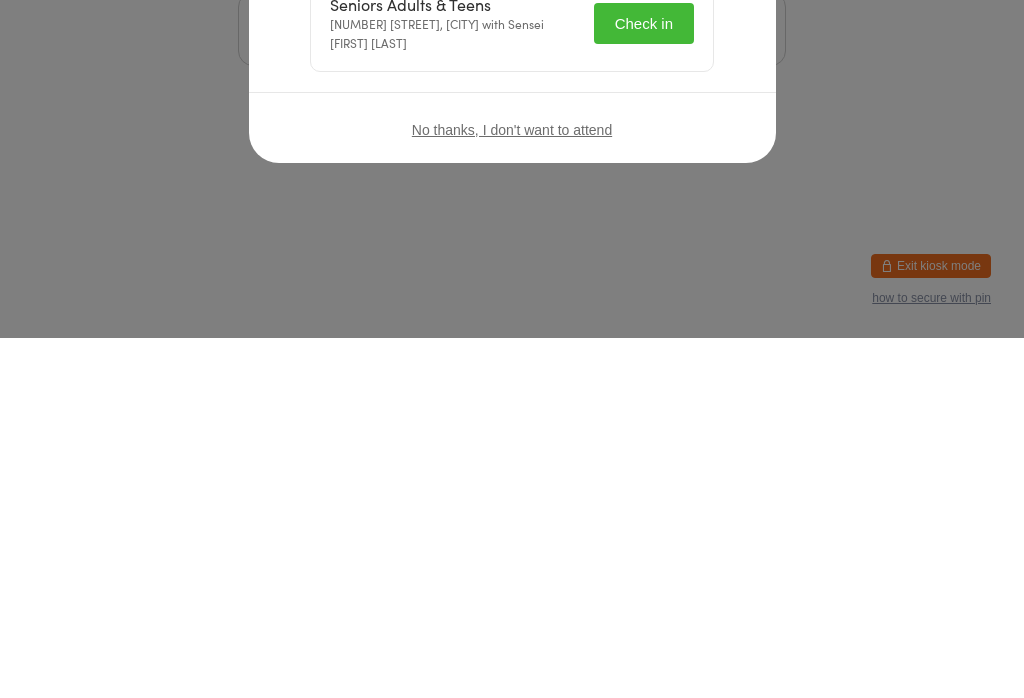 click on "Check in" at bounding box center [644, 383] 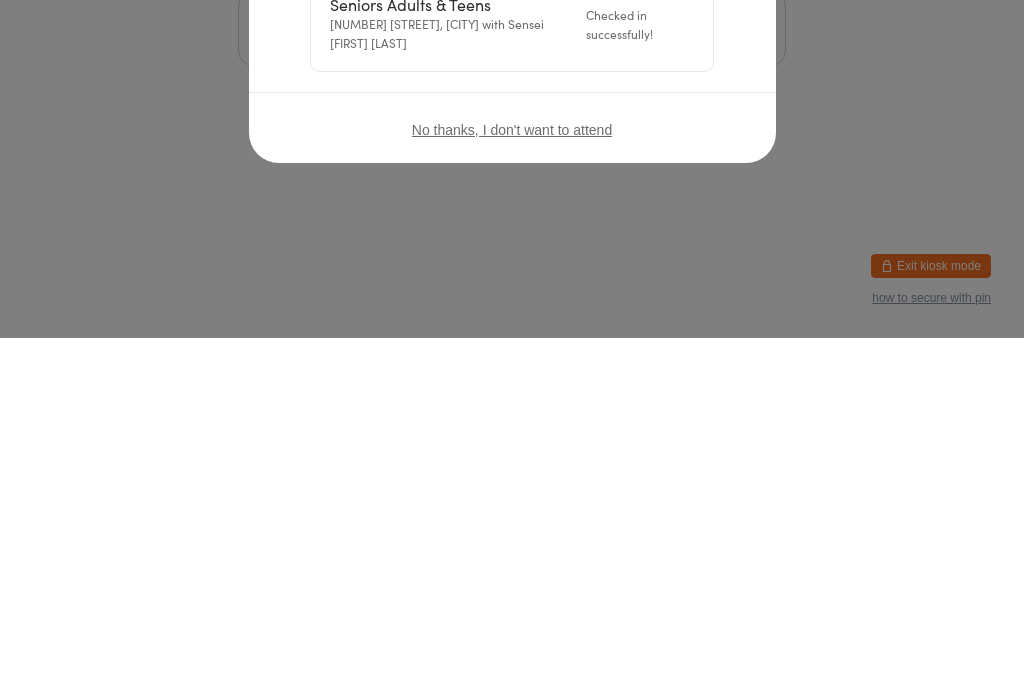 click on "Welcome, [FIRST] [LAST]! Choose an event below to check in Seniors Adults & Teens [NUMBER] [STREET], [CITY] with Sensei [FIRST] [LAST] Checked in successfully! No thanks, I don't want to attend" at bounding box center (512, 311) 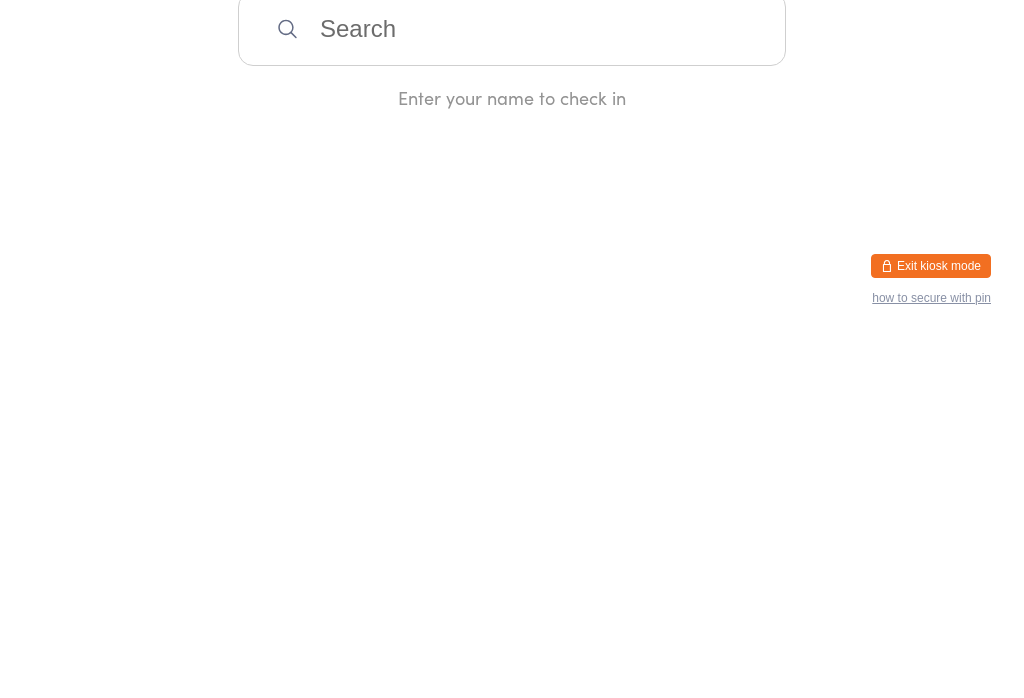 click at bounding box center [512, 389] 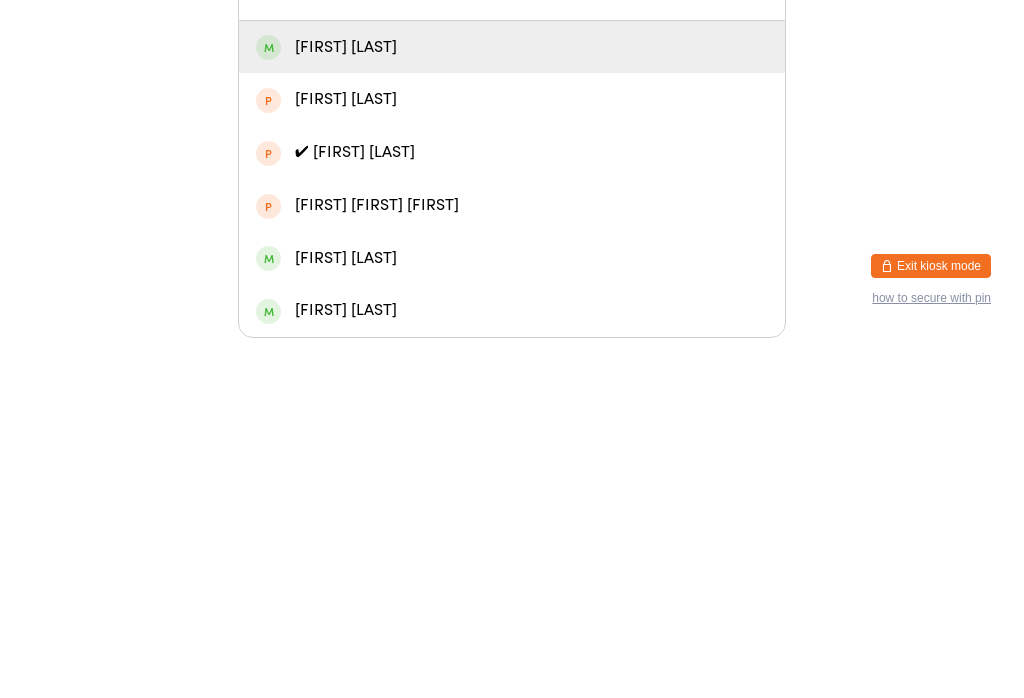 type on "[FIRST] [LAST]" 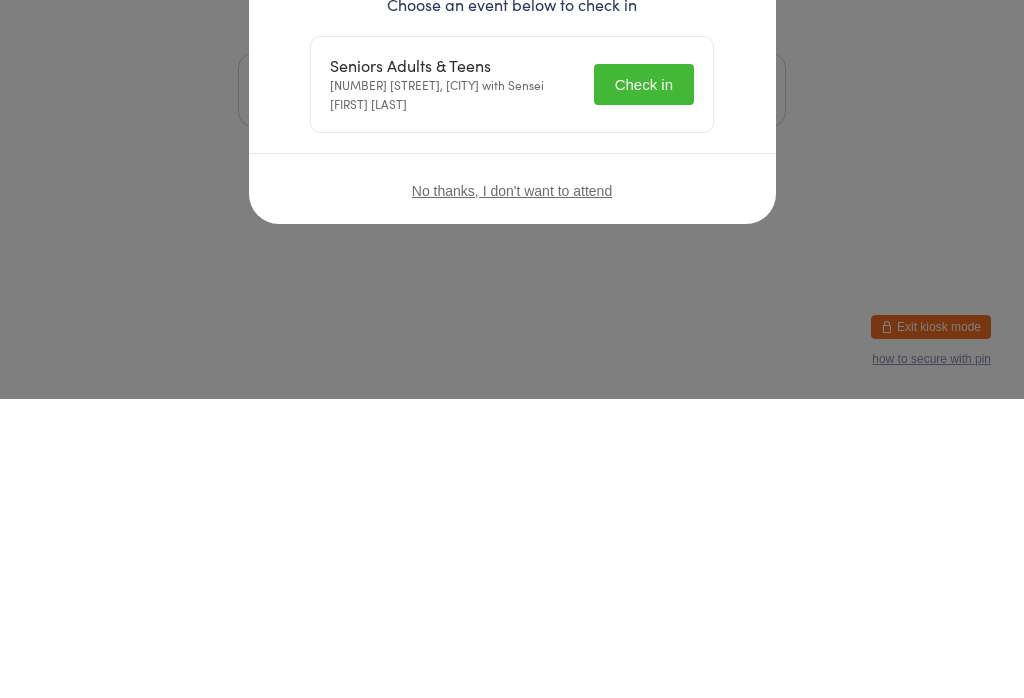 click on "Welcome, [FIRST] [LAST]! Choose an event below to check in Seniors Adults & Teens [NUMBER] [STREET], [CITY] with Sensei [FIRST] [LAST] Check in No thanks, I don't want to attend" at bounding box center (512, 349) 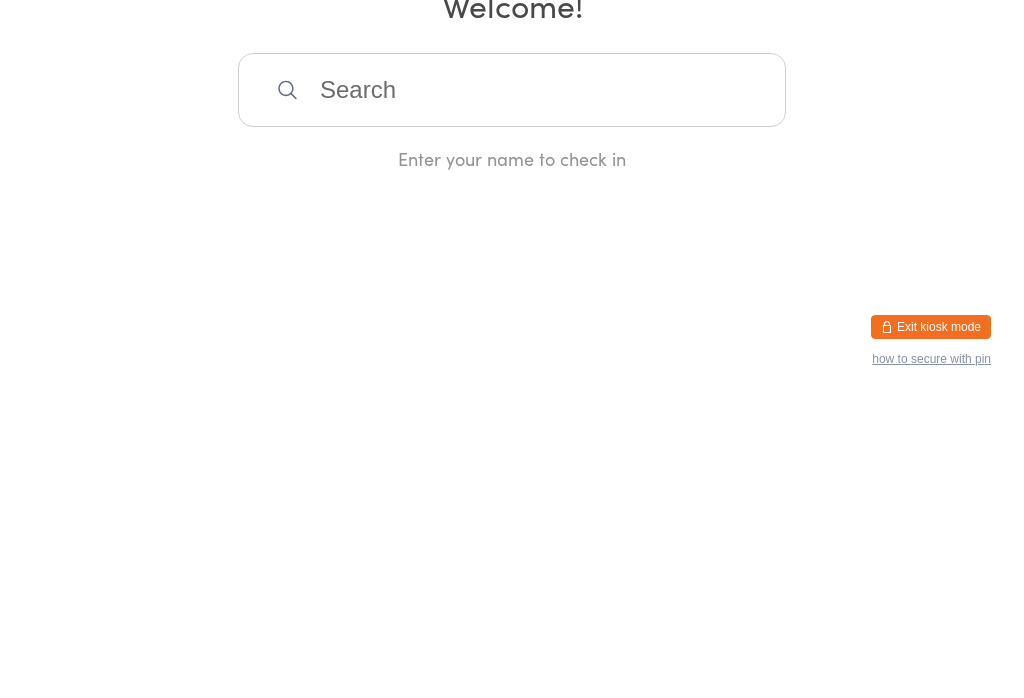 click at bounding box center [512, 389] 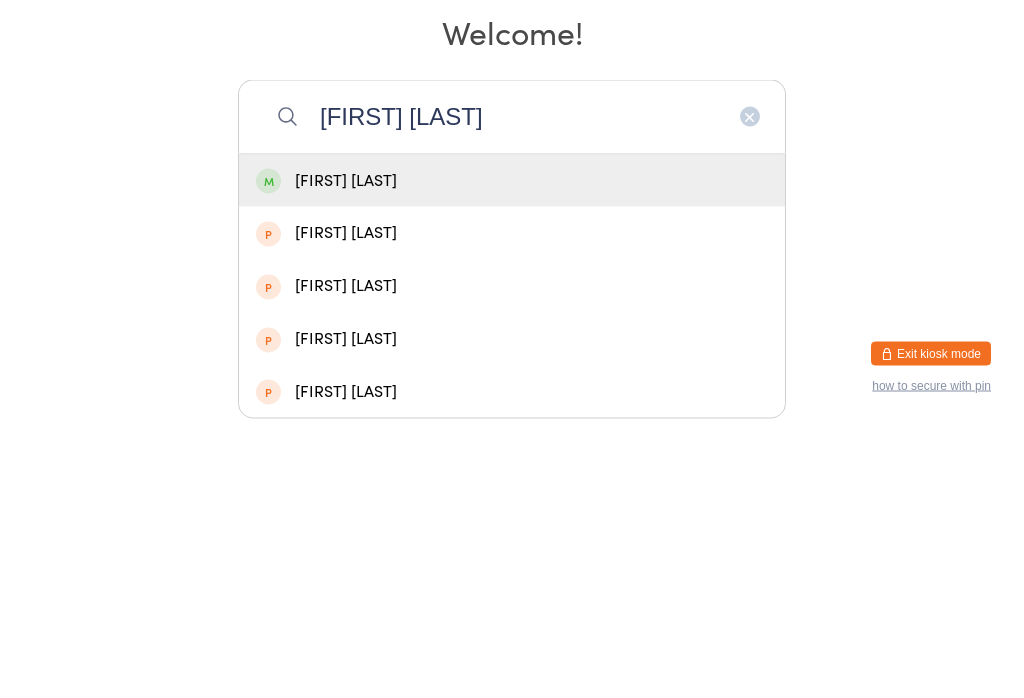 type on "[FIRST] [LAST]" 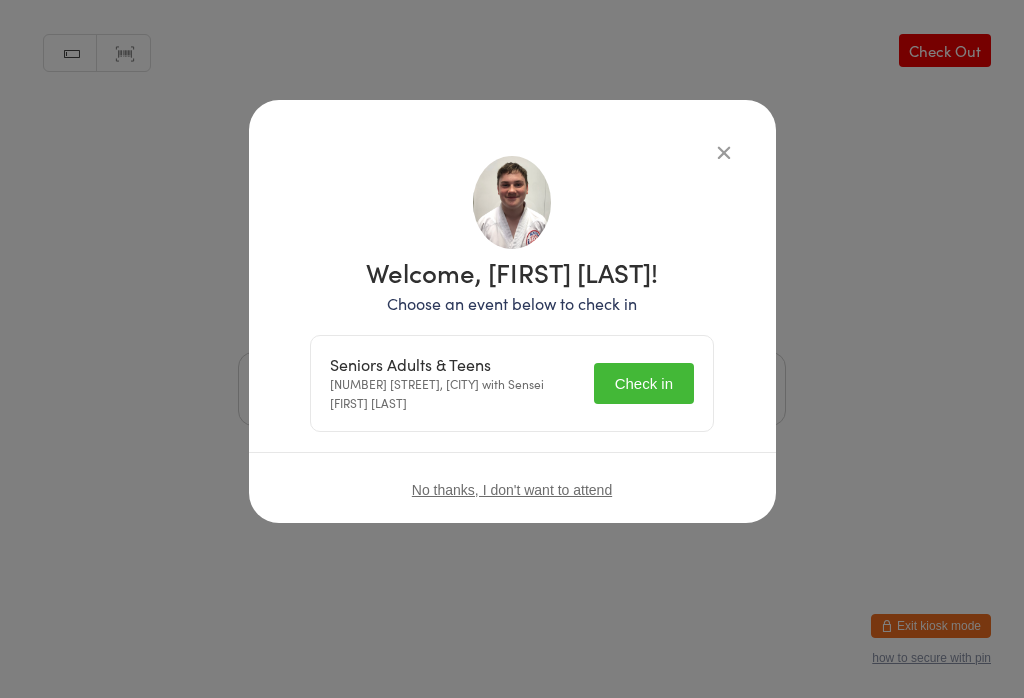 click on "Check in" at bounding box center (644, 383) 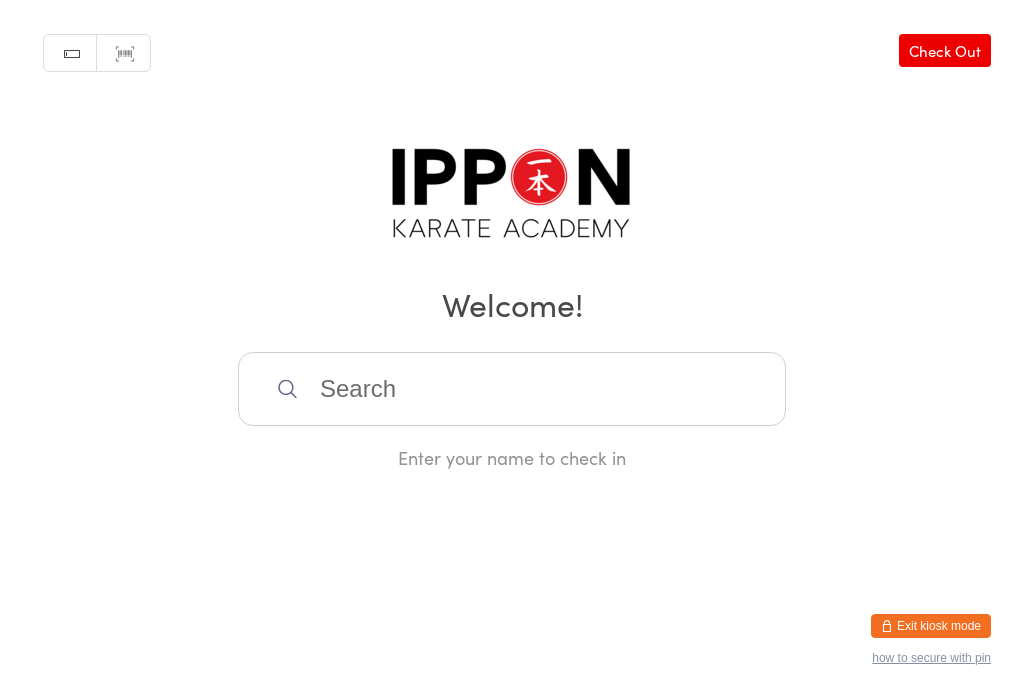 click at bounding box center (512, 389) 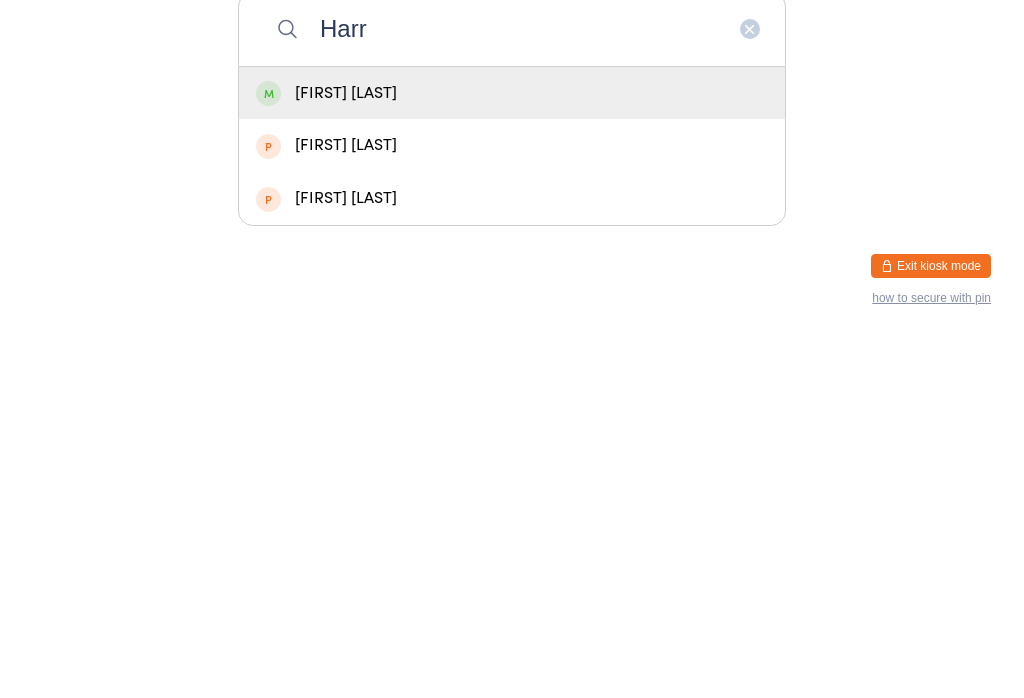 type on "Harr" 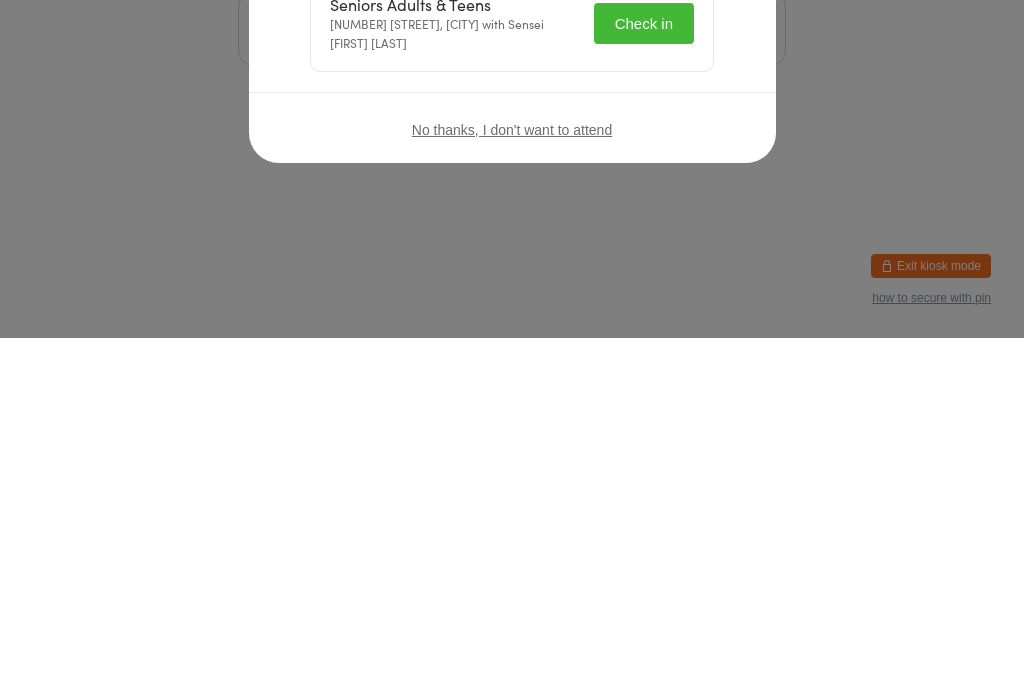 click on "Check in" at bounding box center (644, 383) 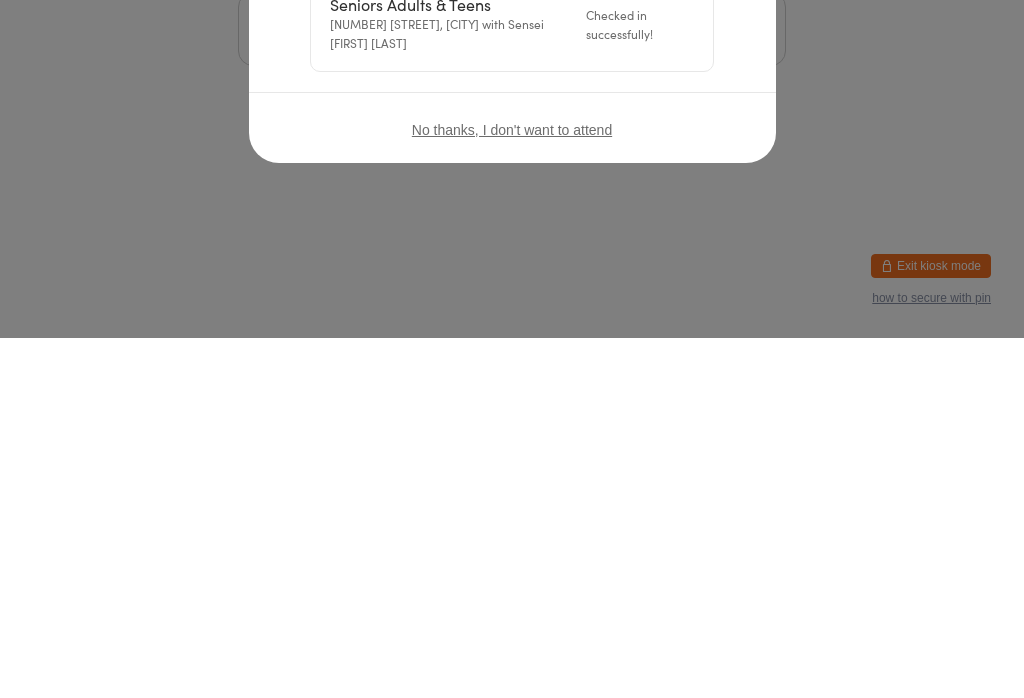 click at bounding box center (724, 152) 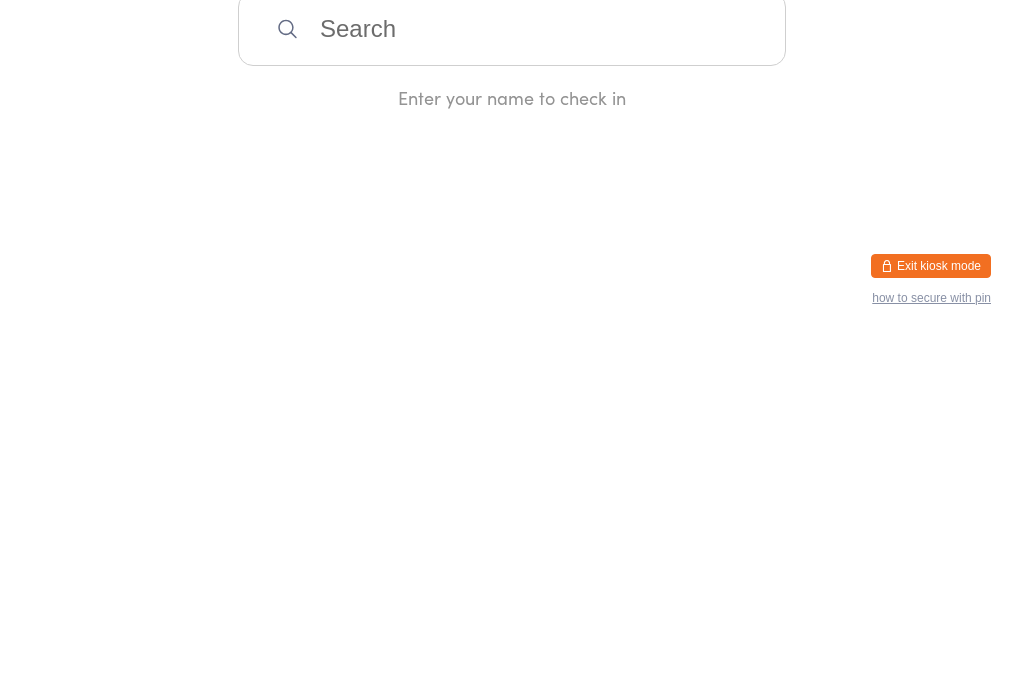 click at bounding box center [512, 389] 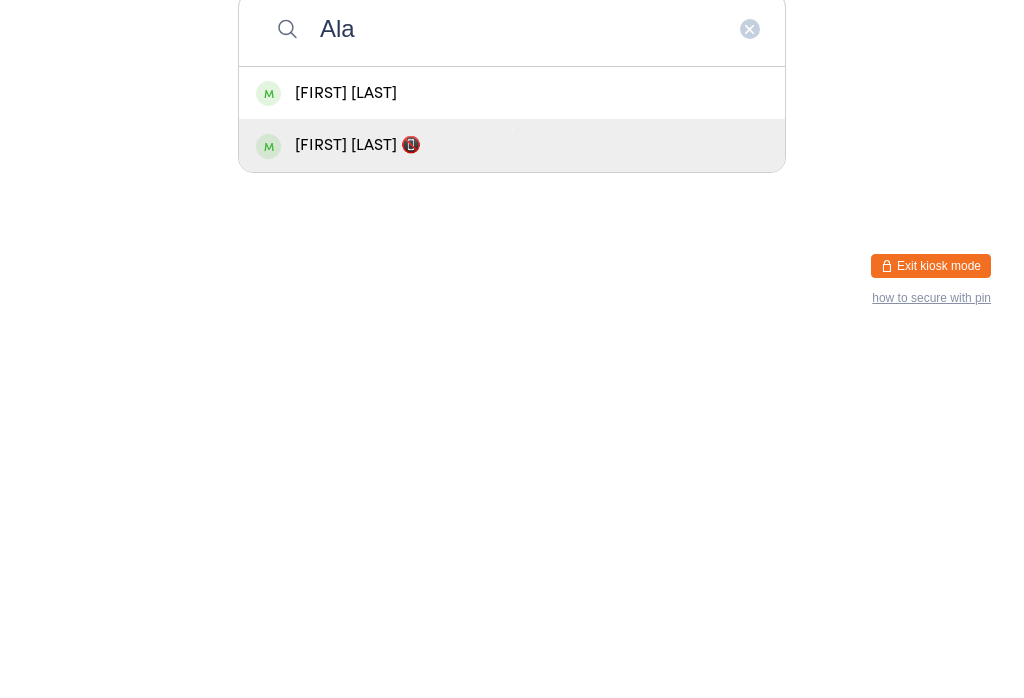 type on "Ala" 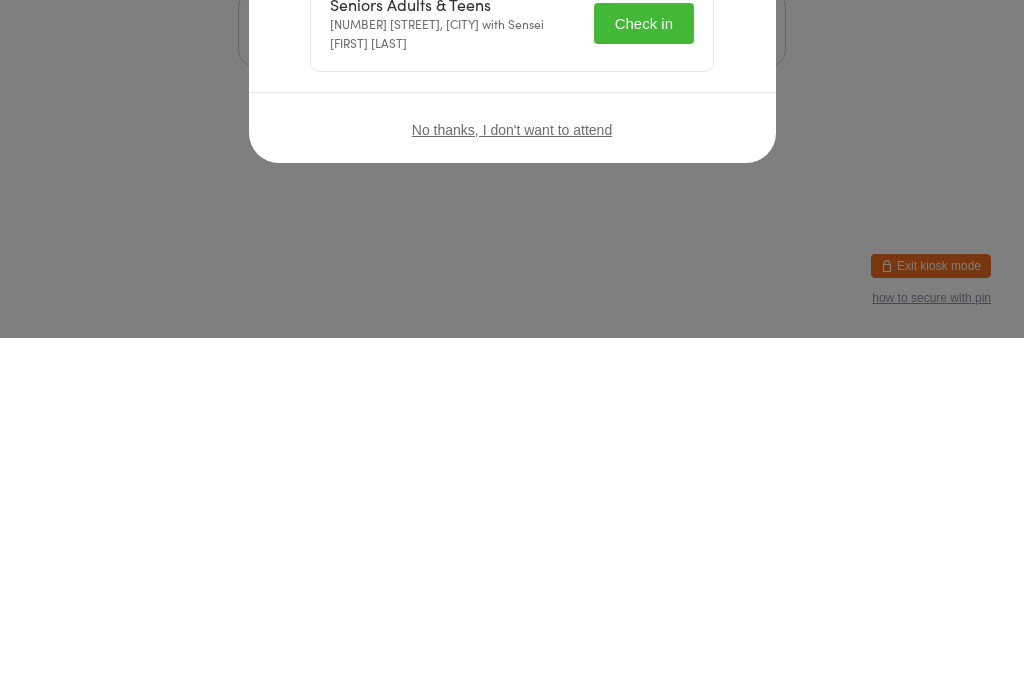 click on "Check in" at bounding box center [644, 383] 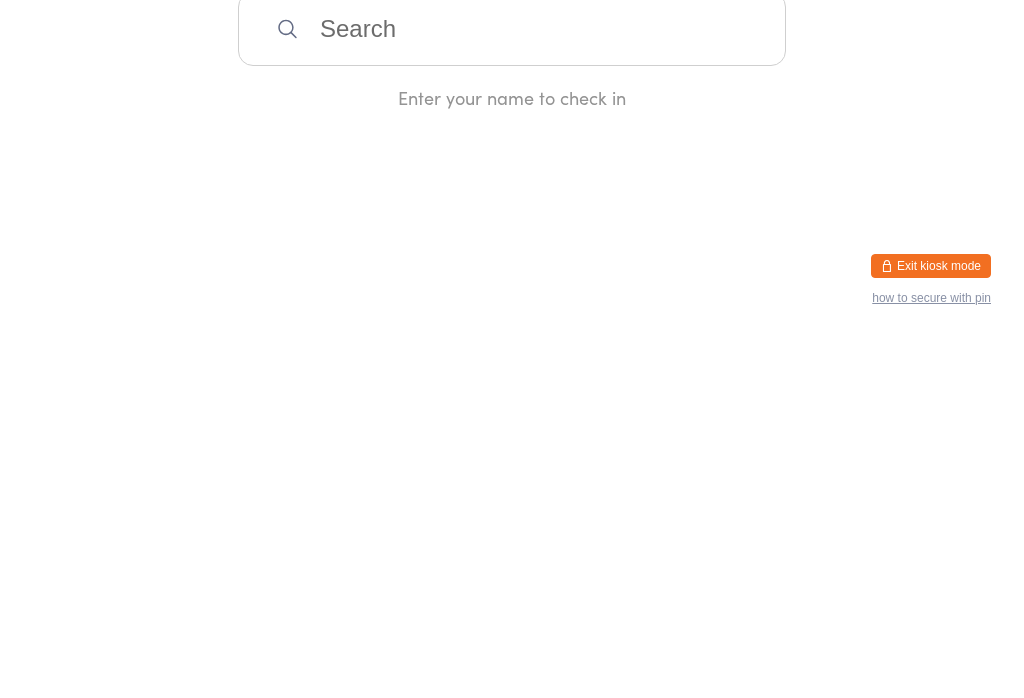 click at bounding box center [512, 389] 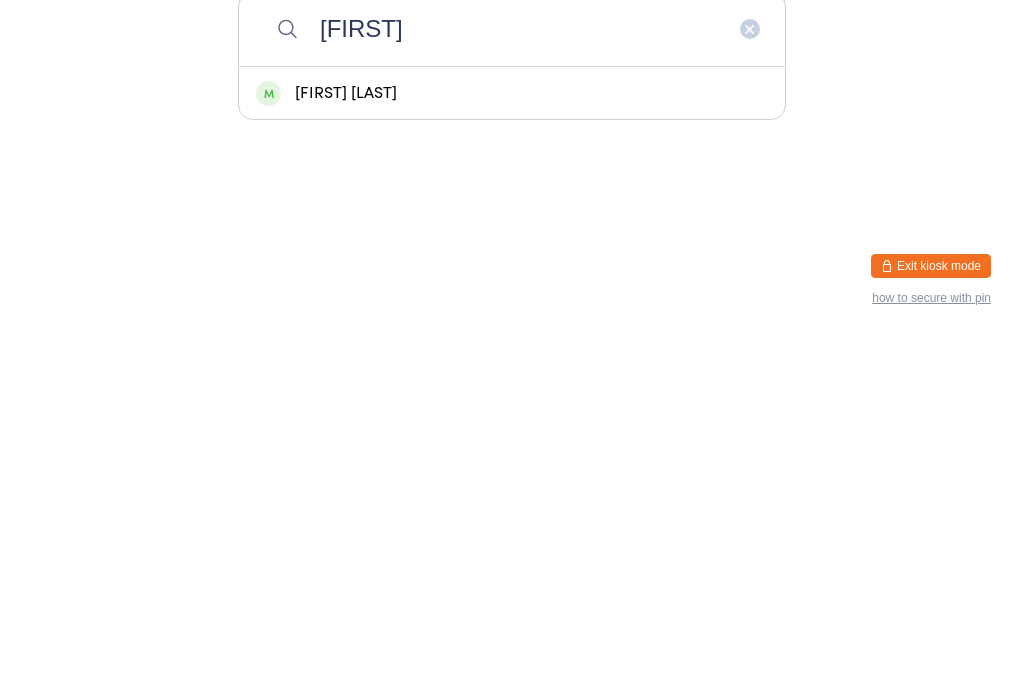 type on "[FIRST]" 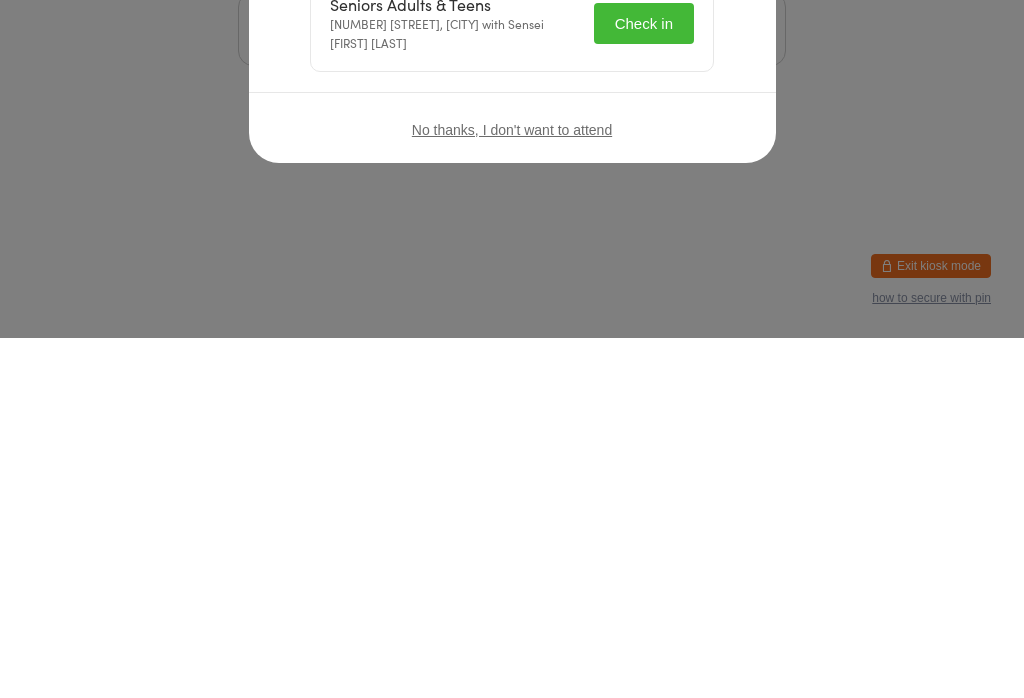 click on "Check in" at bounding box center (644, 383) 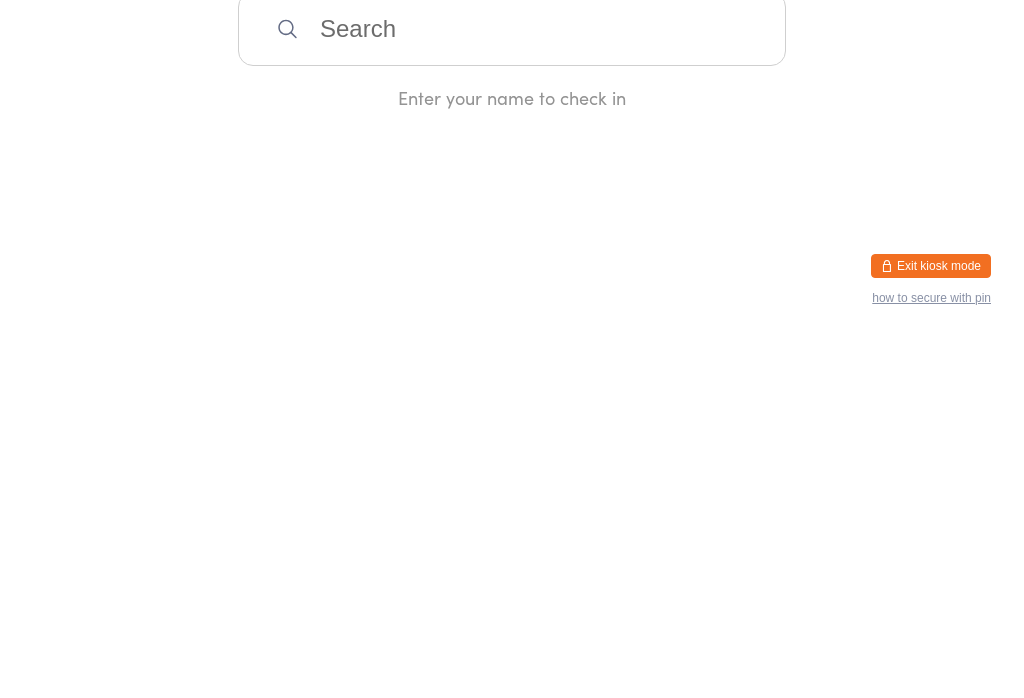 click at bounding box center (512, 389) 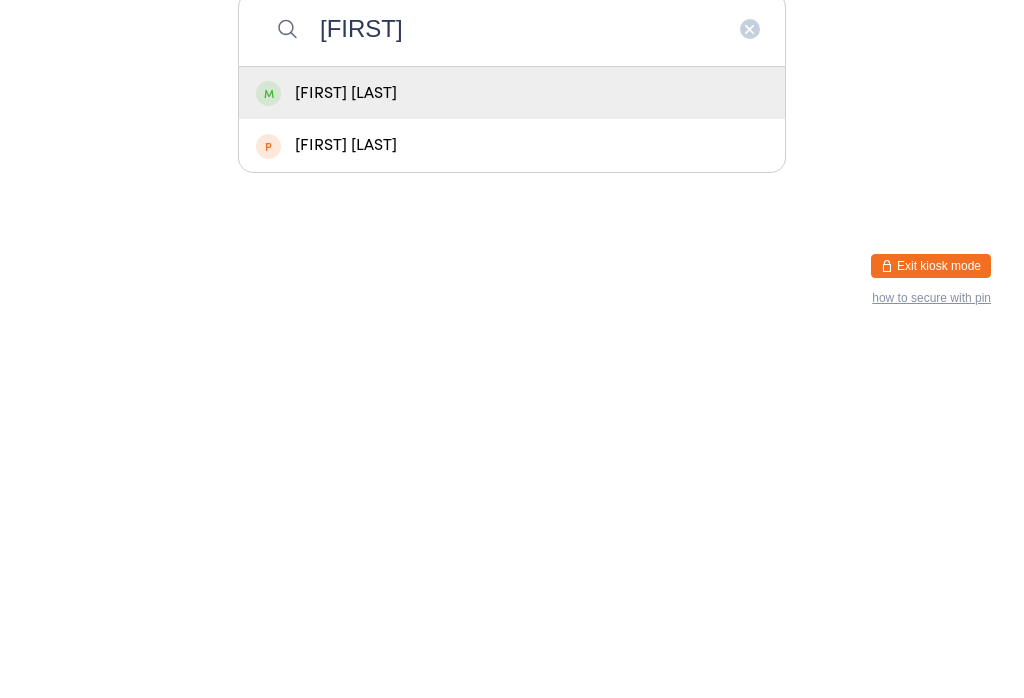 type on "[FIRST]" 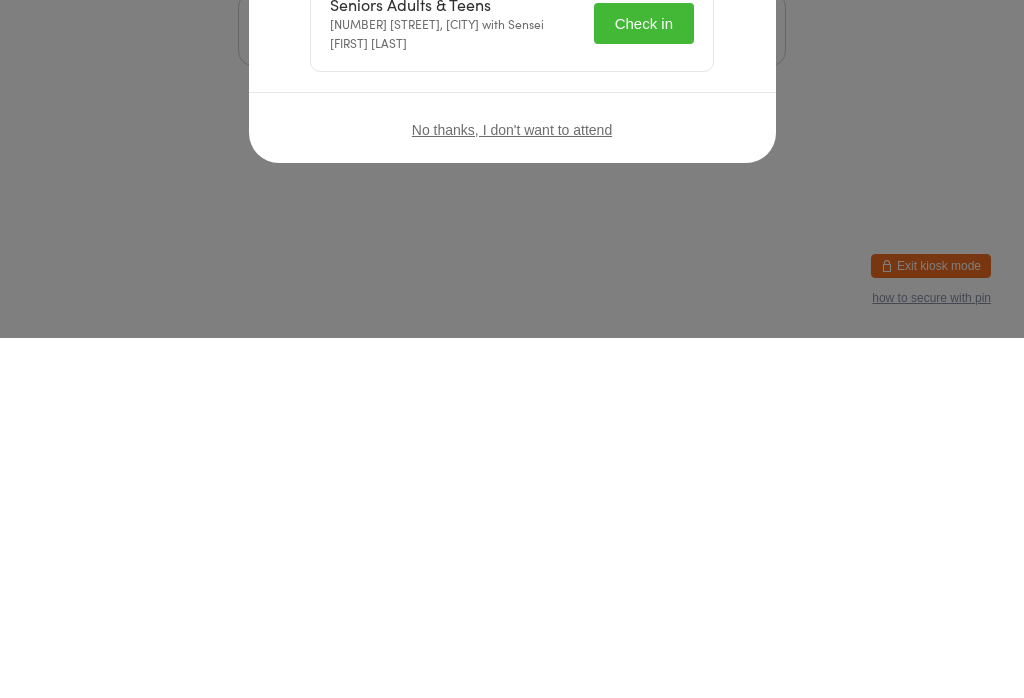 click on "Check in" at bounding box center [644, 383] 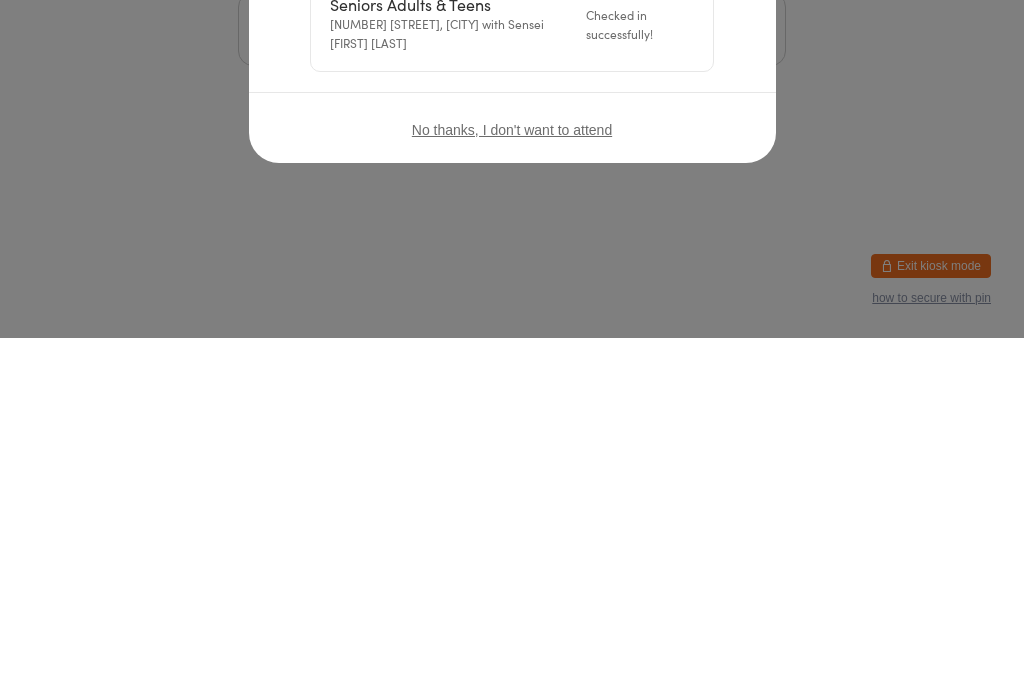 click on "Manual search Scanner input Check Out Welcome! Enter your name to check in" at bounding box center (512, 235) 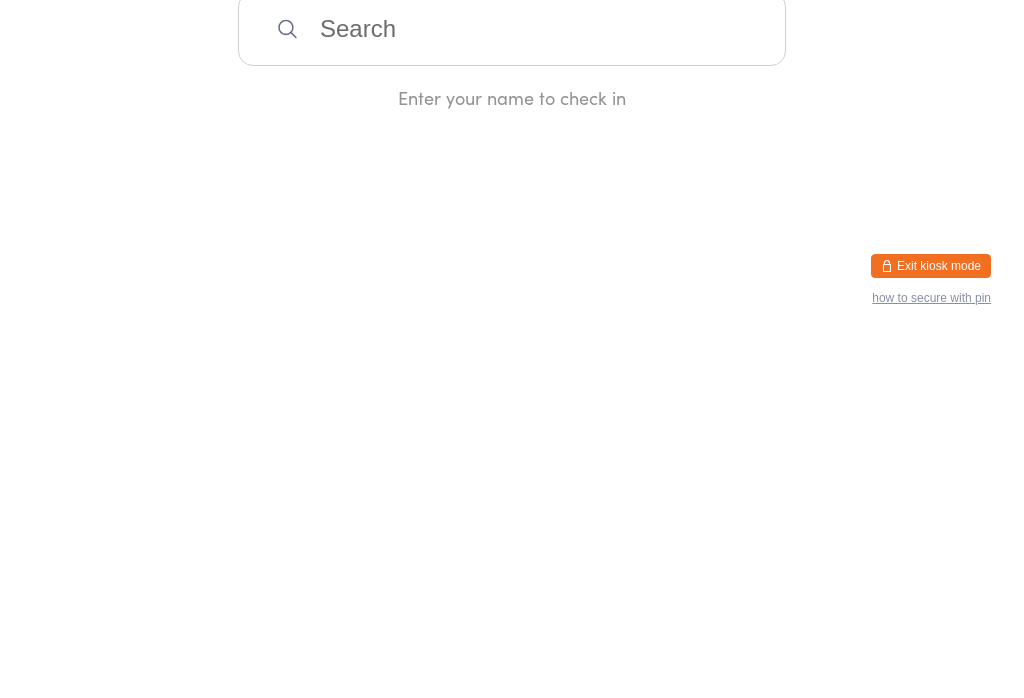 click at bounding box center [512, 389] 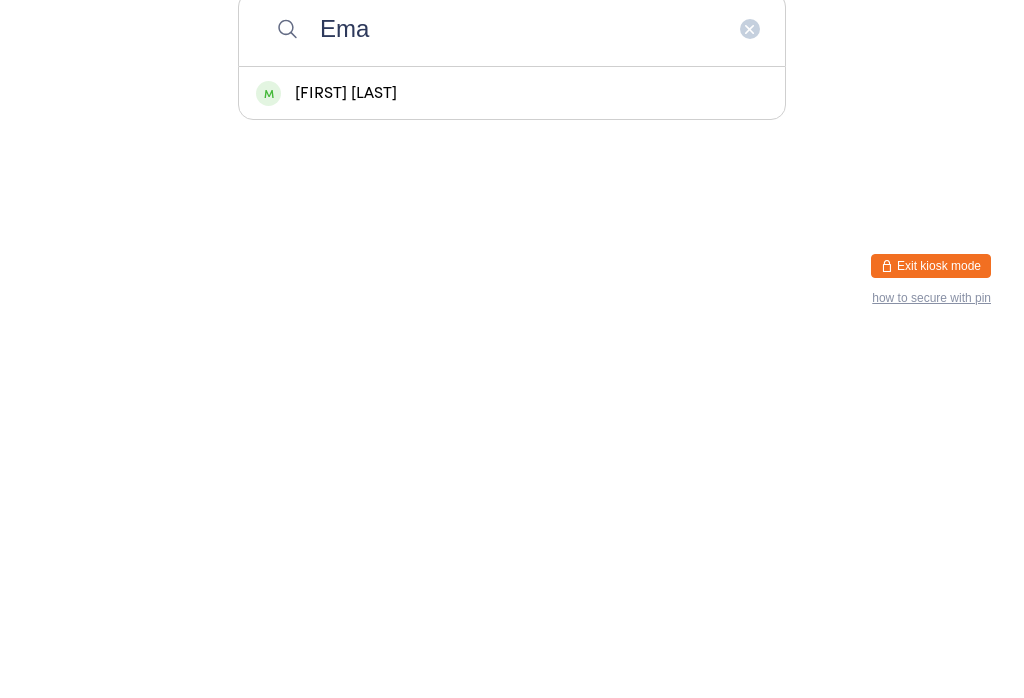 type on "Ema" 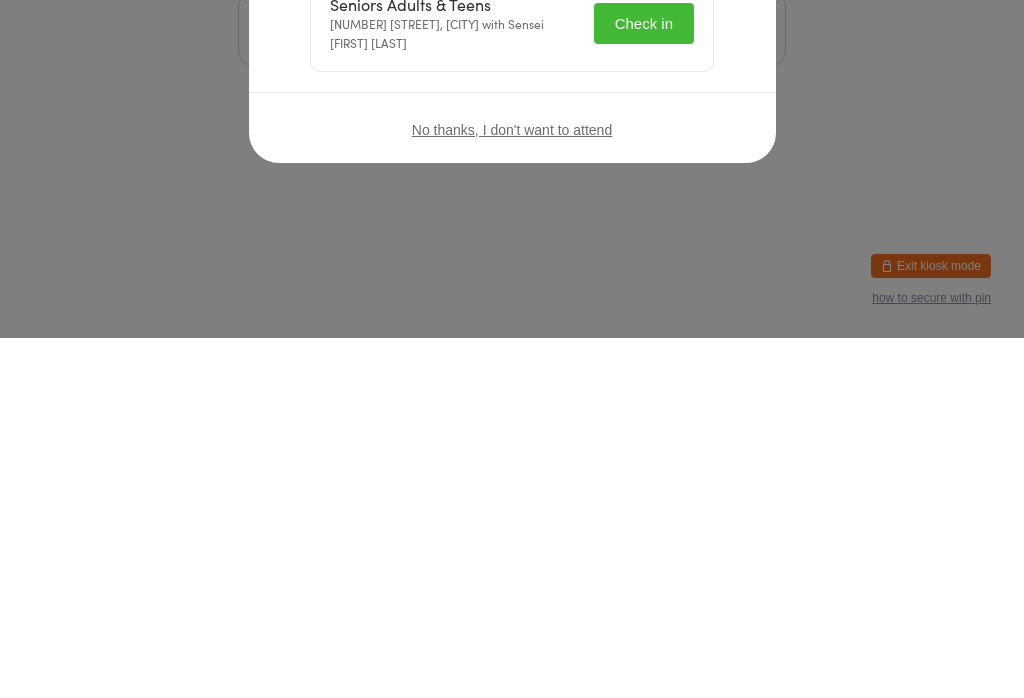 click on "Seniors Adults & Teens [NUMBER] [STREET], [CITY] with Sensei [FIRST] [LAST] Check in" at bounding box center (512, 383) 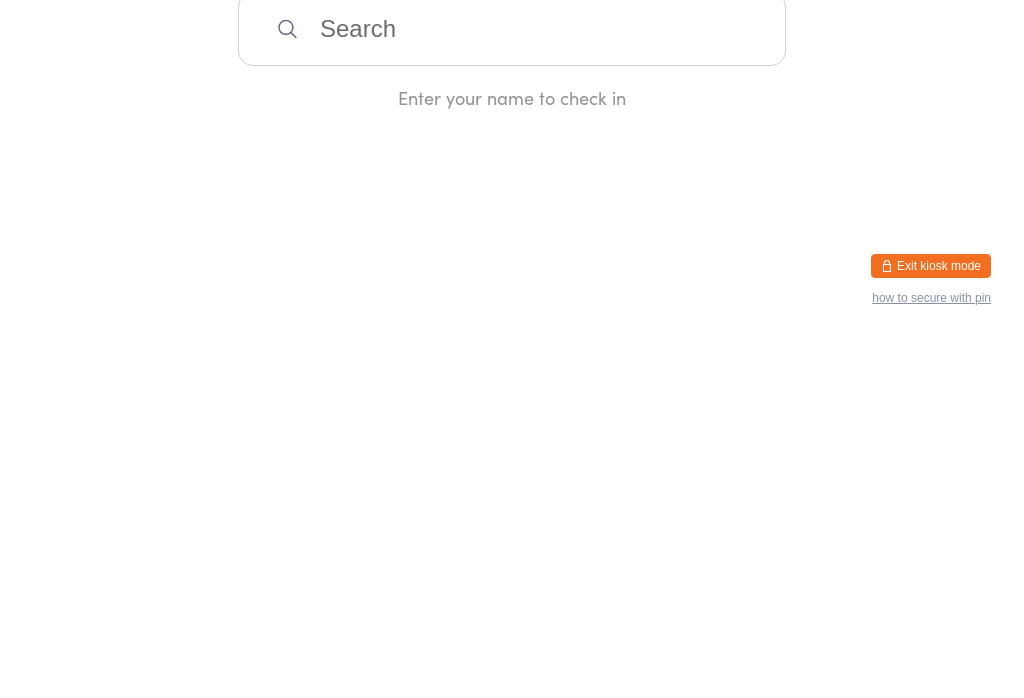 click on "Manual search Scanner input Check Out Welcome! Enter your name to check in" at bounding box center [512, 235] 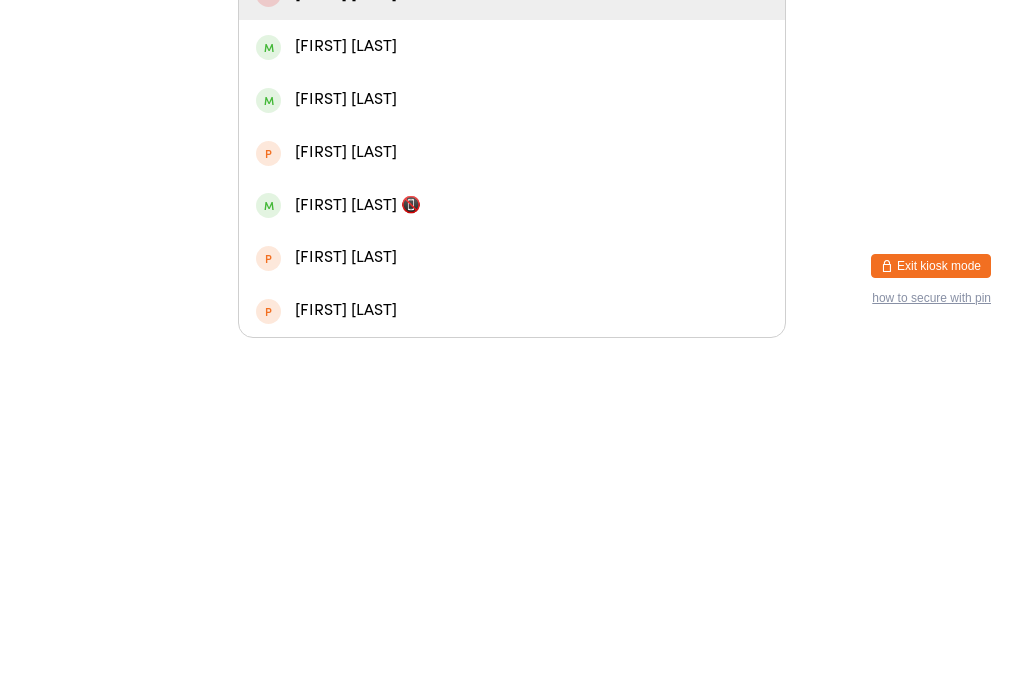 type on "[FIRST]" 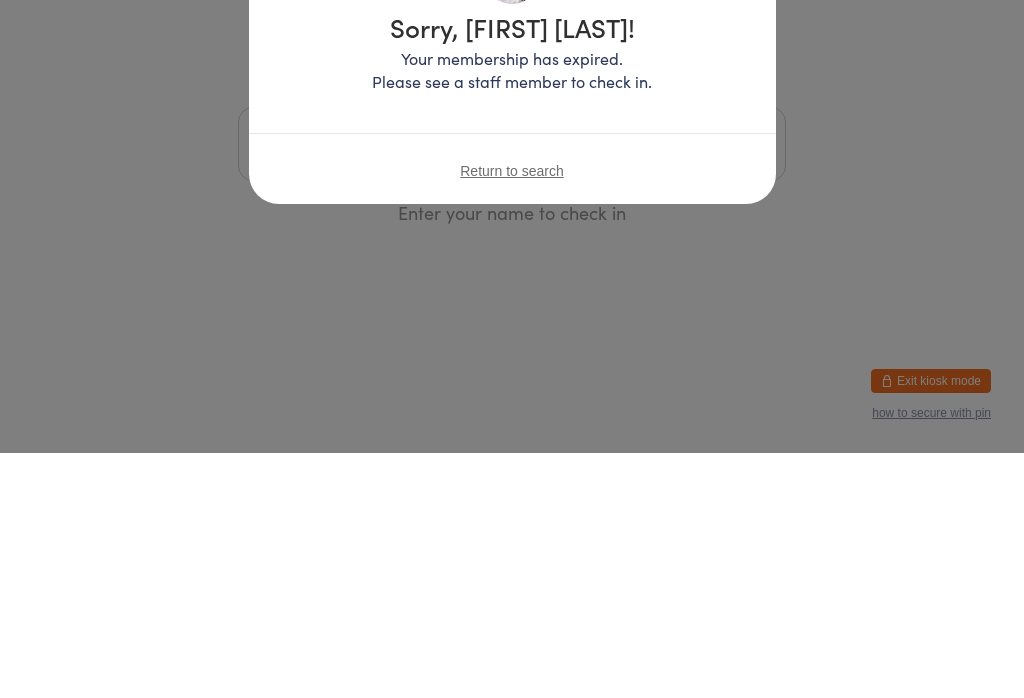 click on "Return to search" at bounding box center [512, 415] 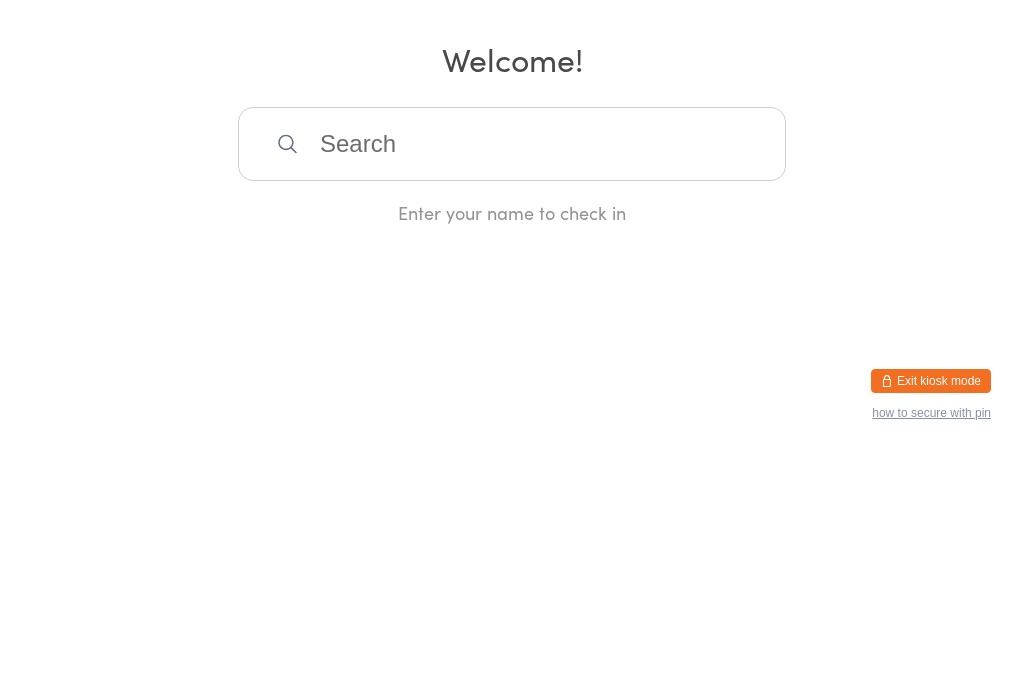 click on "Manual search Scanner input Check Out Welcome! Enter your name to check in" at bounding box center [512, 235] 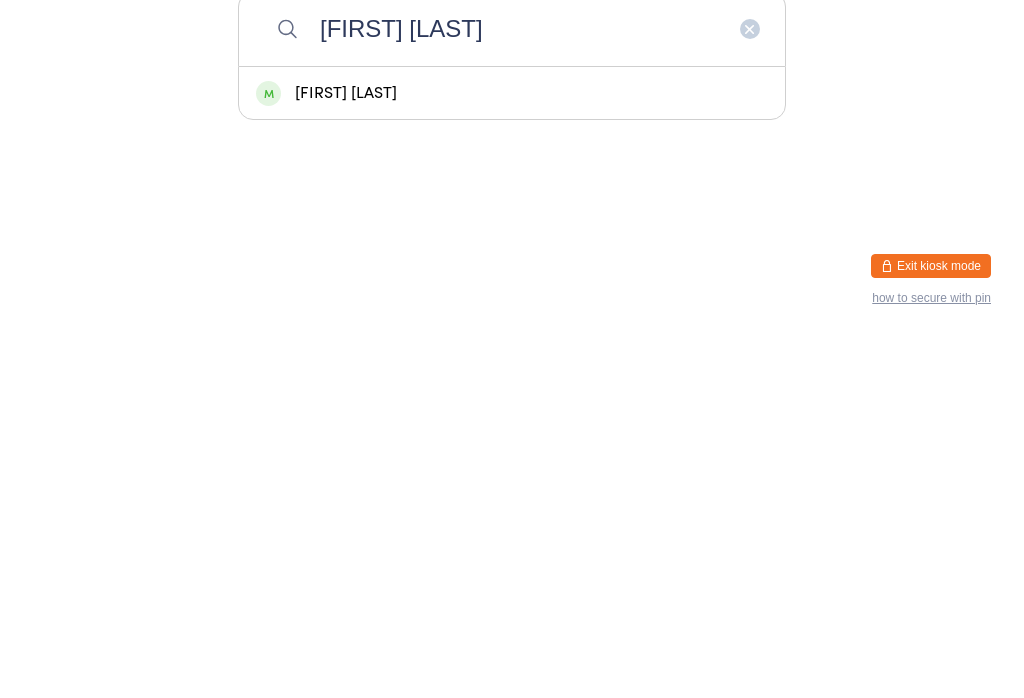 type on "[FIRST] [LAST]" 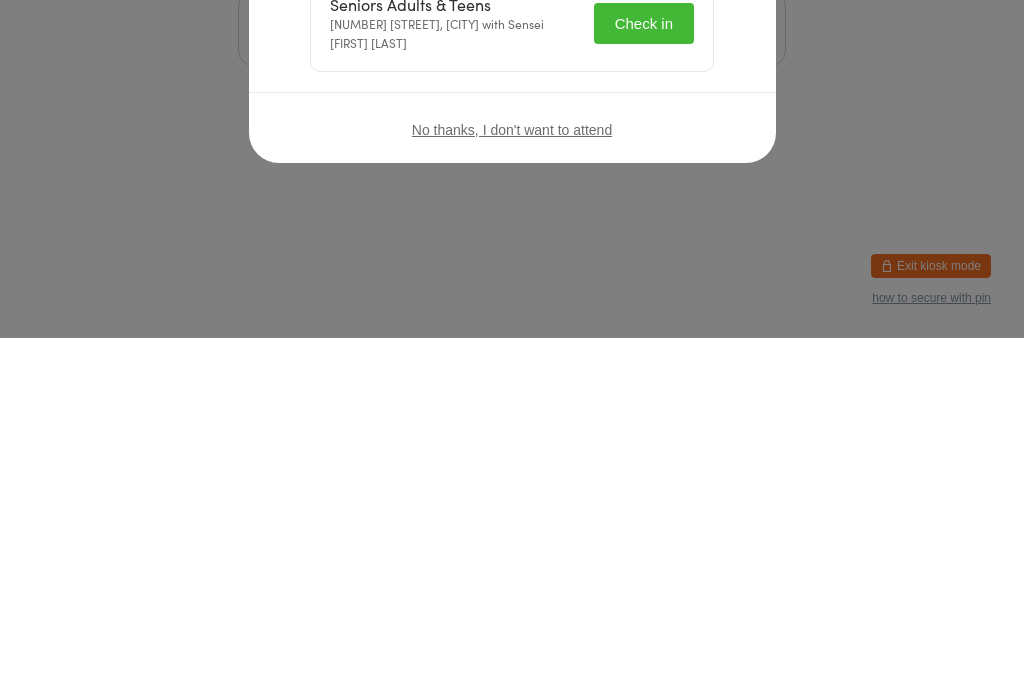 click at bounding box center [724, 152] 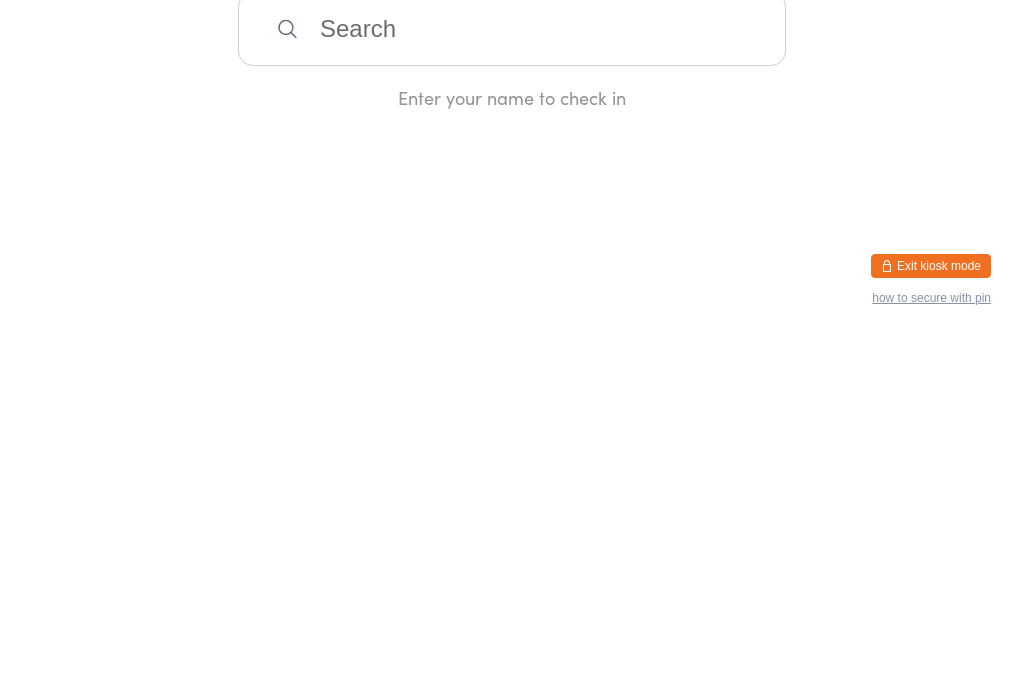 click at bounding box center (512, 389) 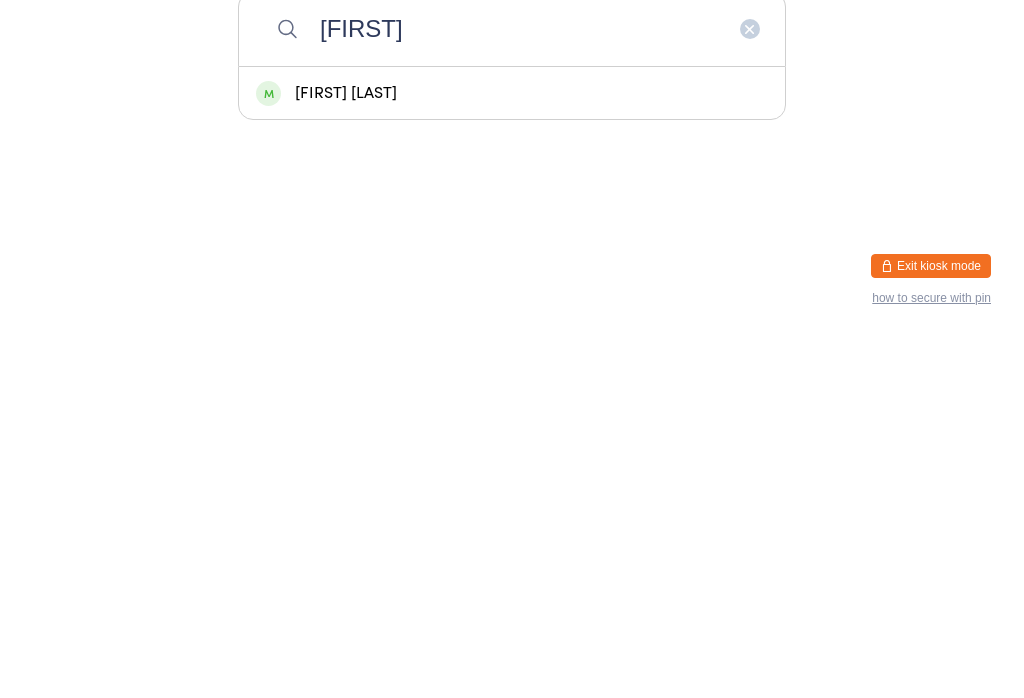 type on "[FIRST]" 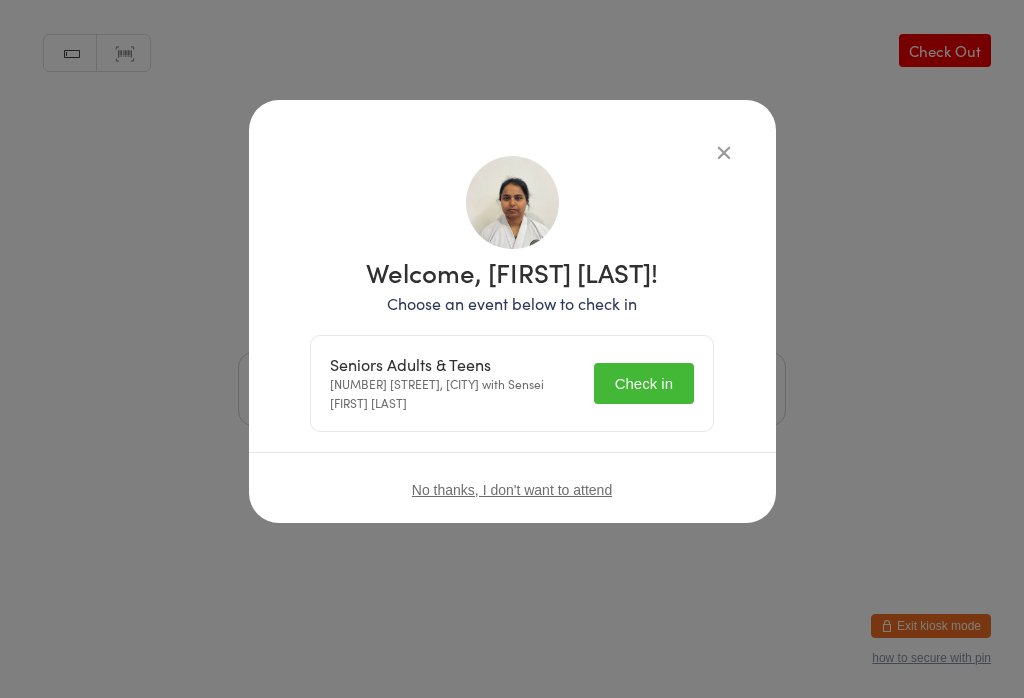 click on "Check in" at bounding box center (644, 383) 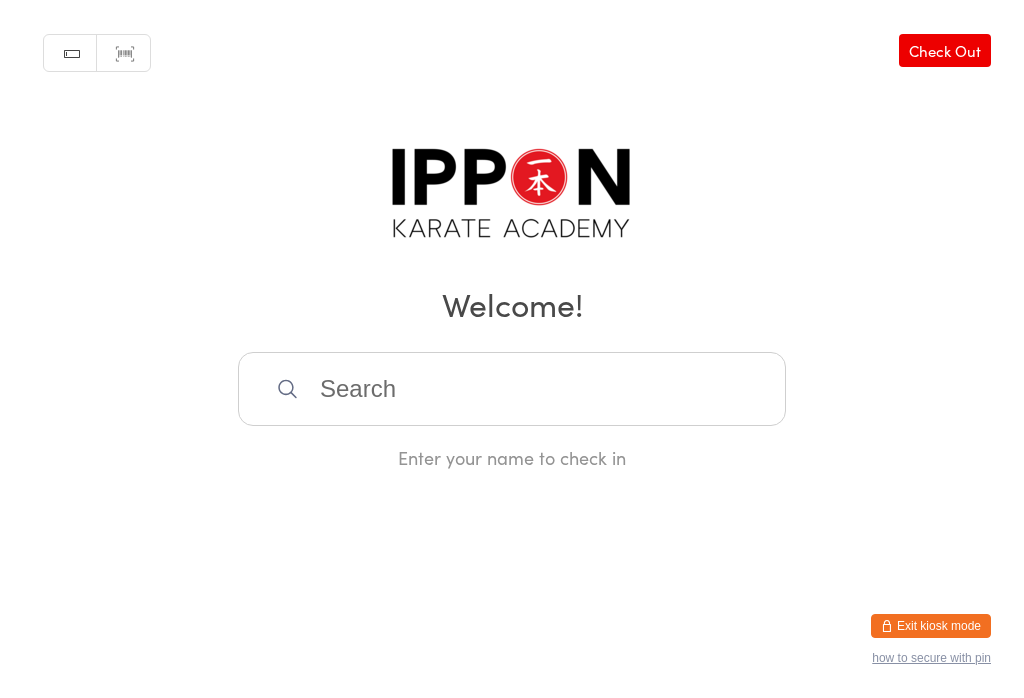 click at bounding box center [512, 389] 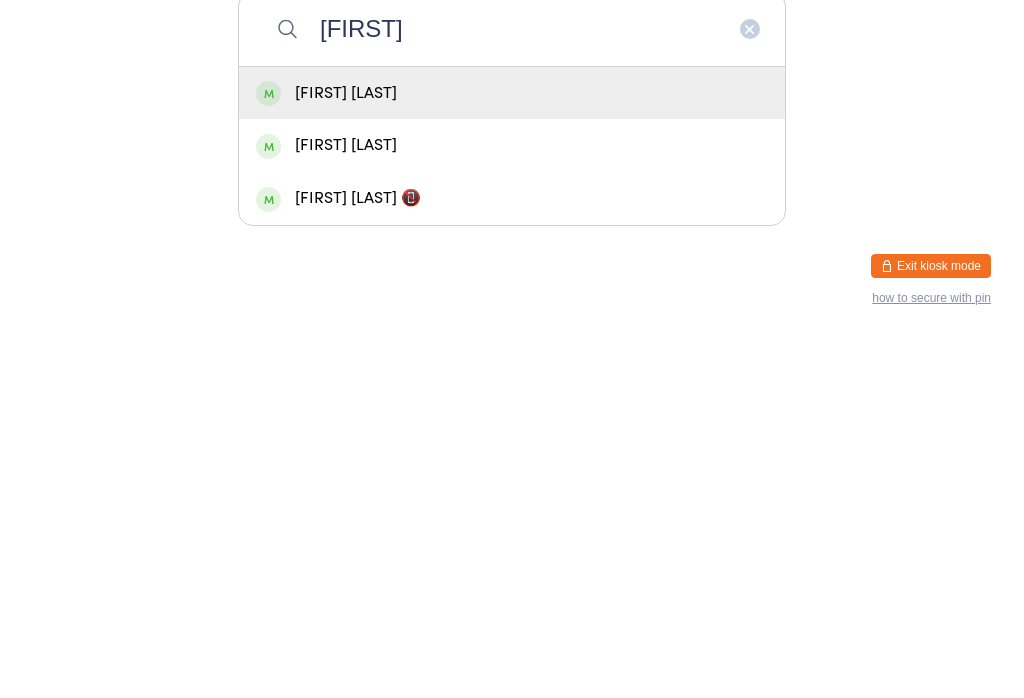 type on "[FIRST]" 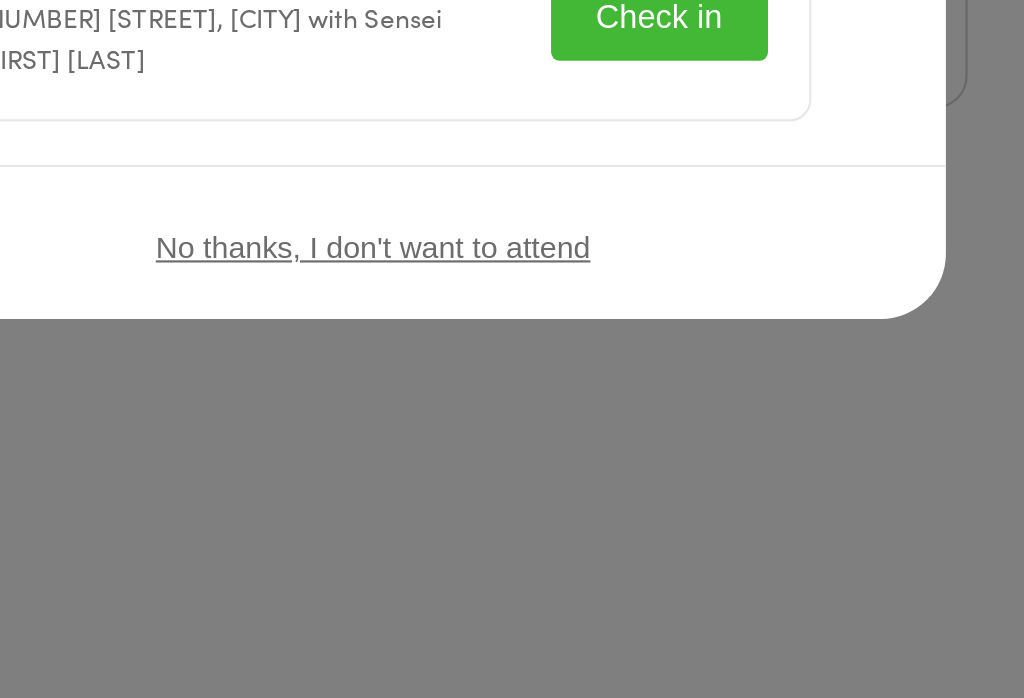 click on "Check in" at bounding box center [644, 383] 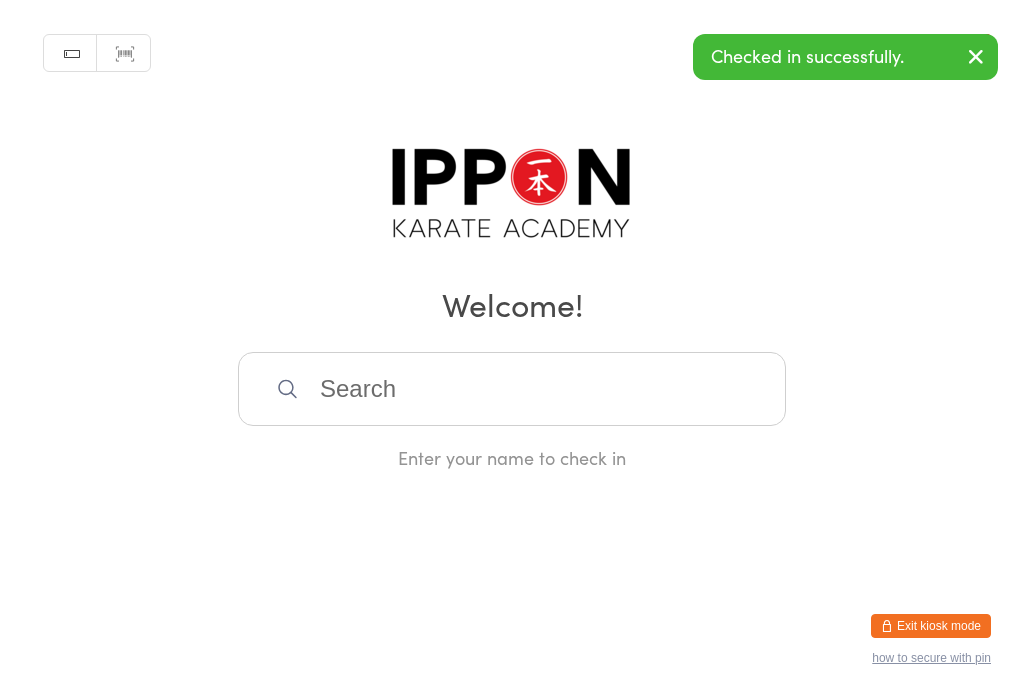 click at bounding box center [512, 389] 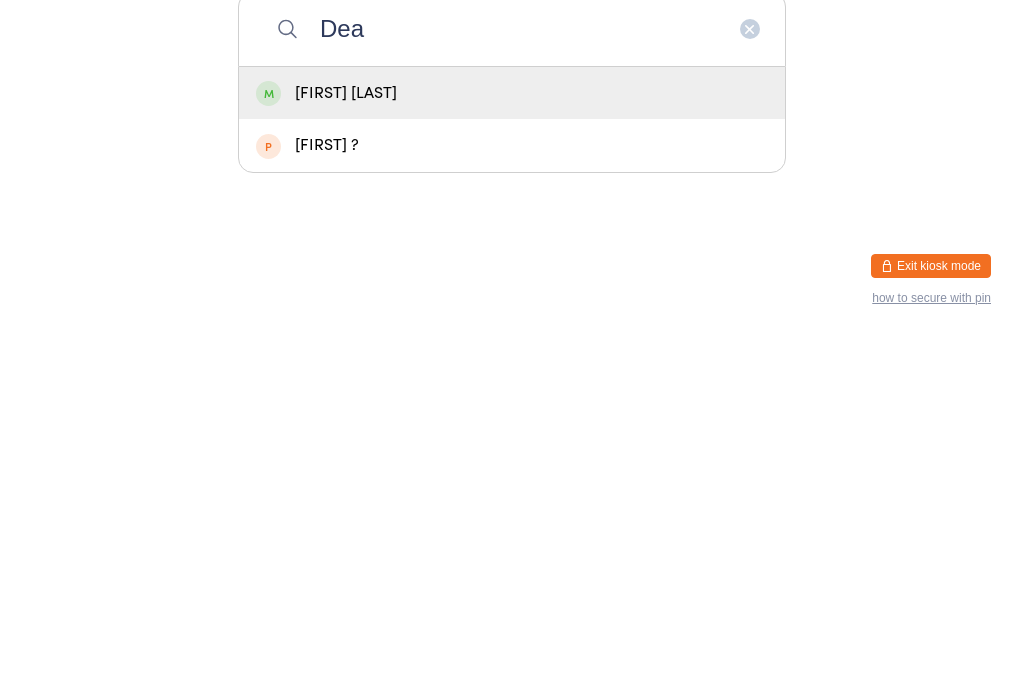 type on "Dea" 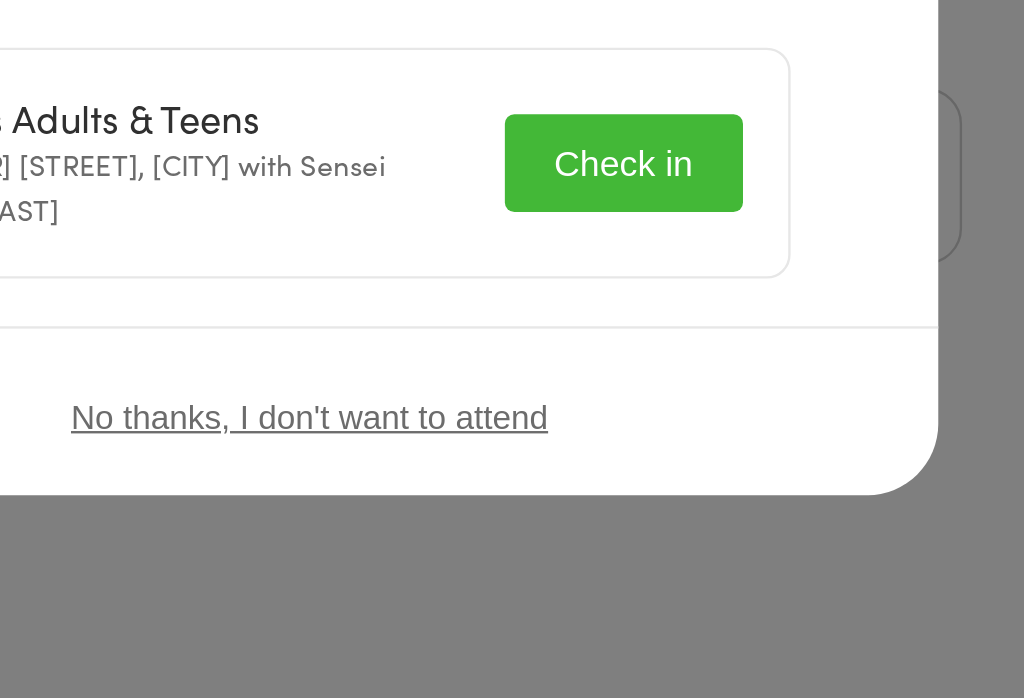 click on "Check in" at bounding box center [644, 383] 